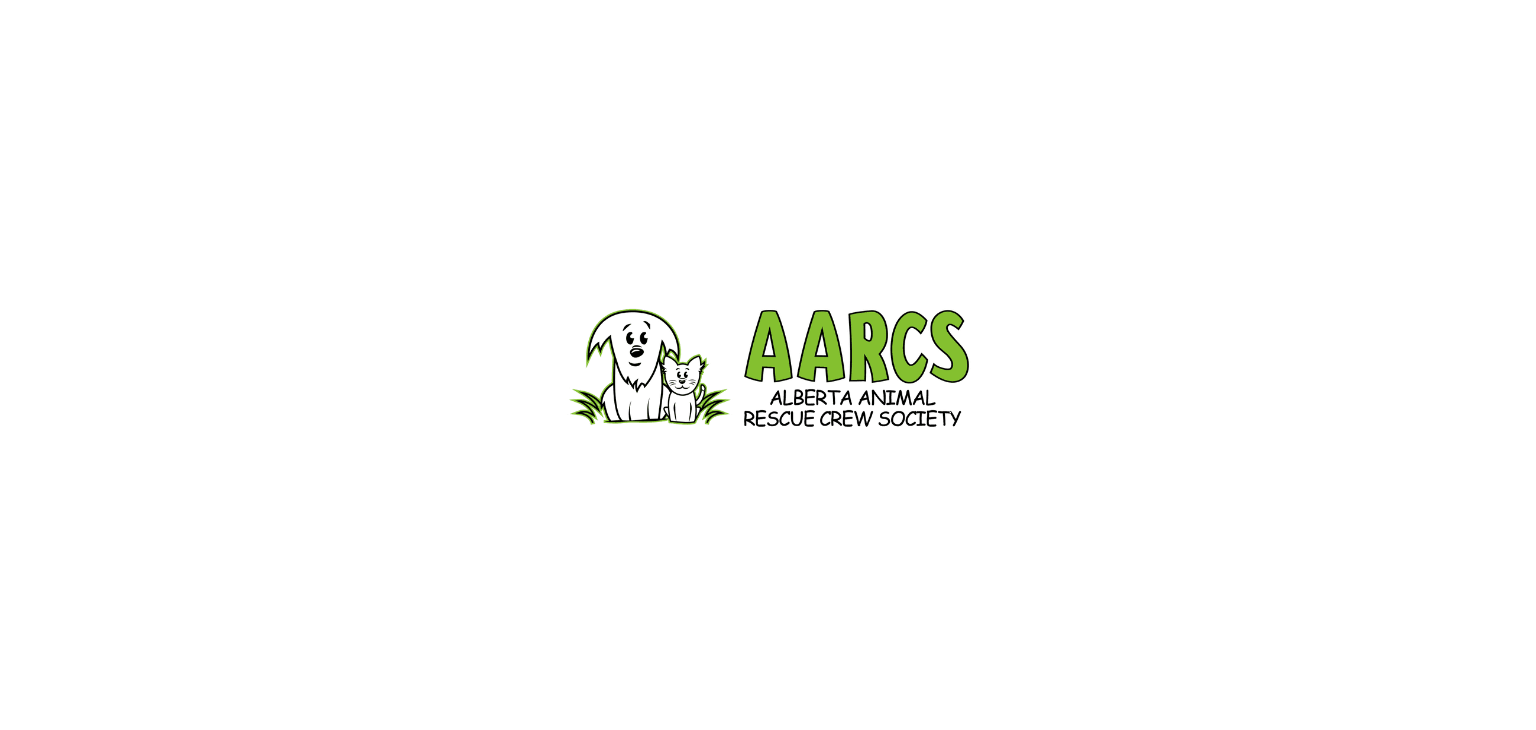 scroll, scrollTop: 0, scrollLeft: 0, axis: both 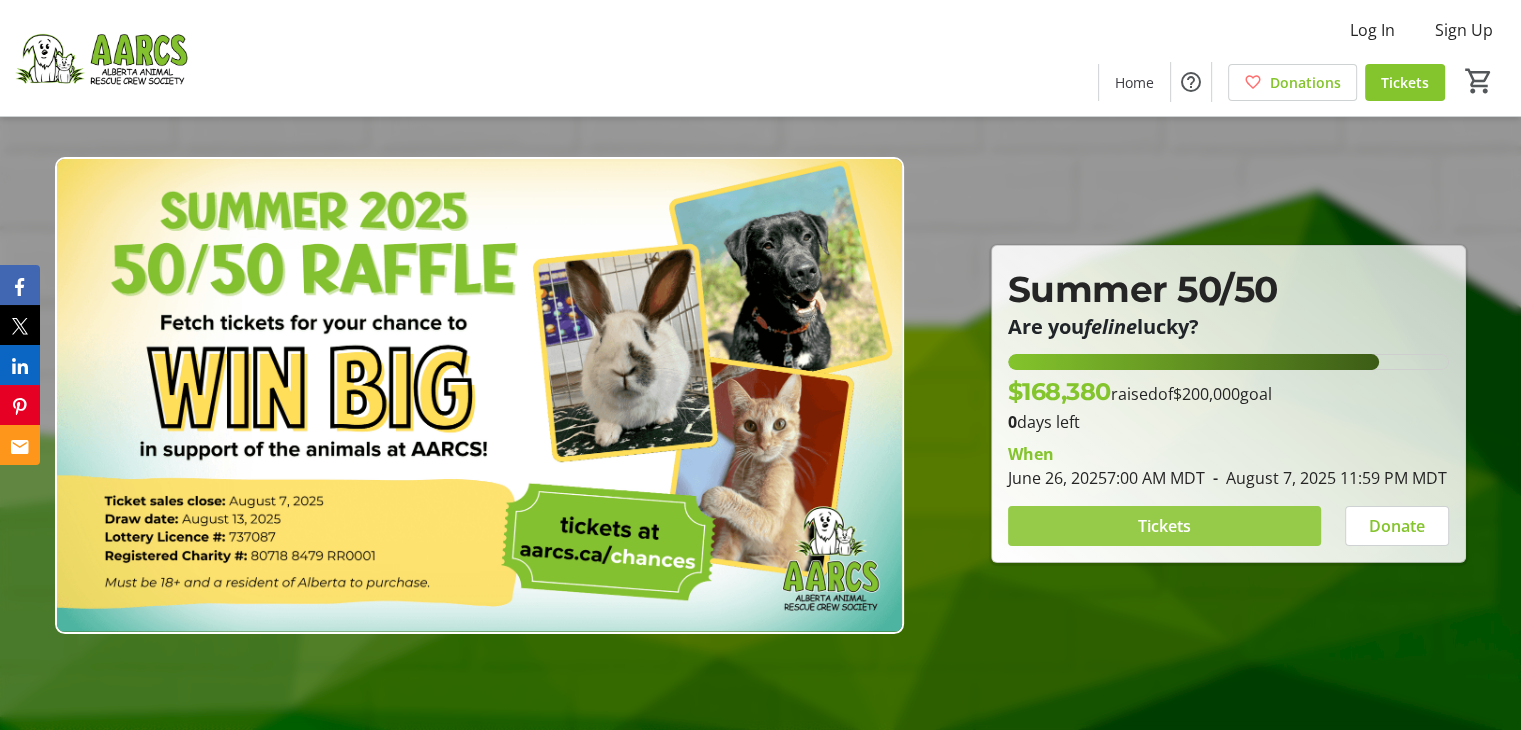 click at bounding box center (1164, 526) 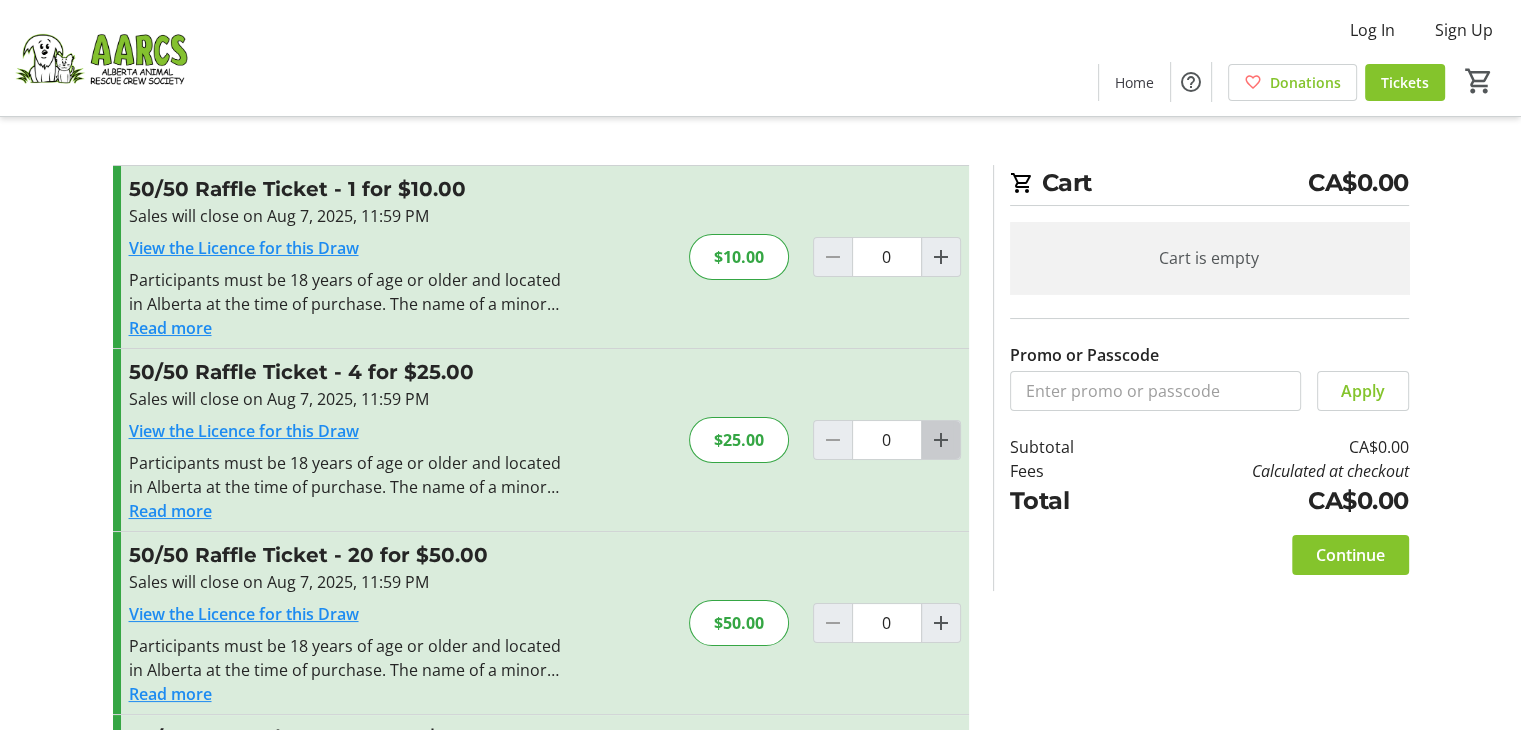 click 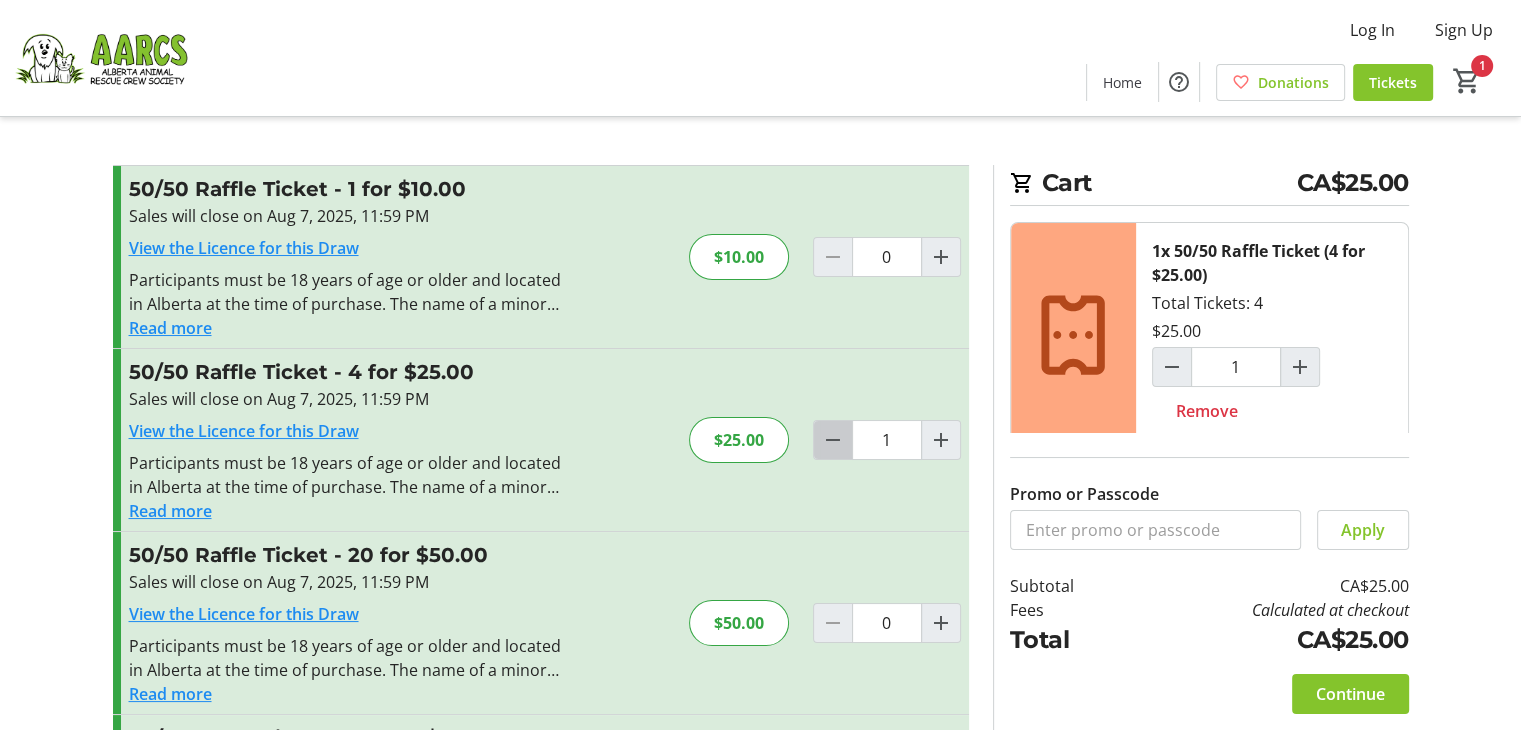 click 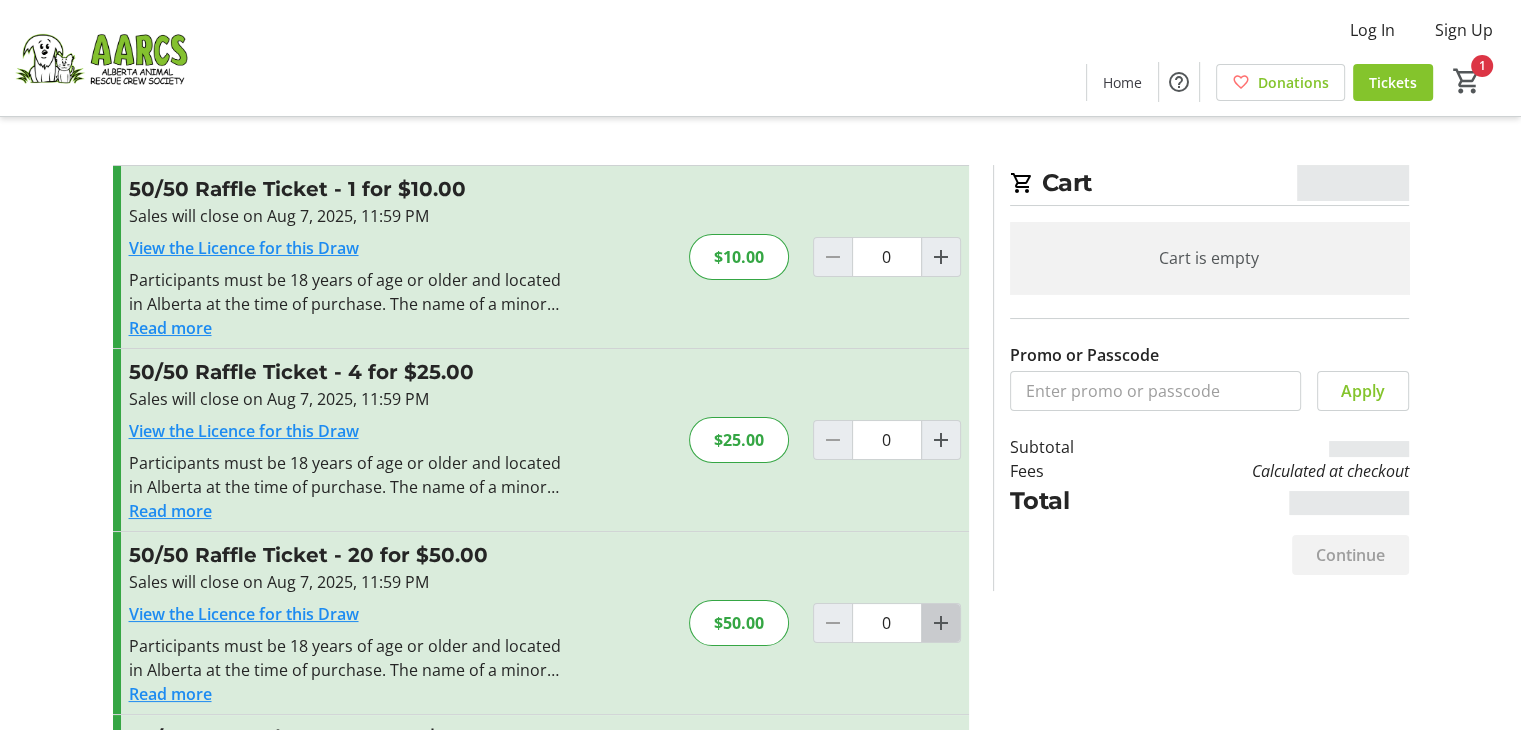 click 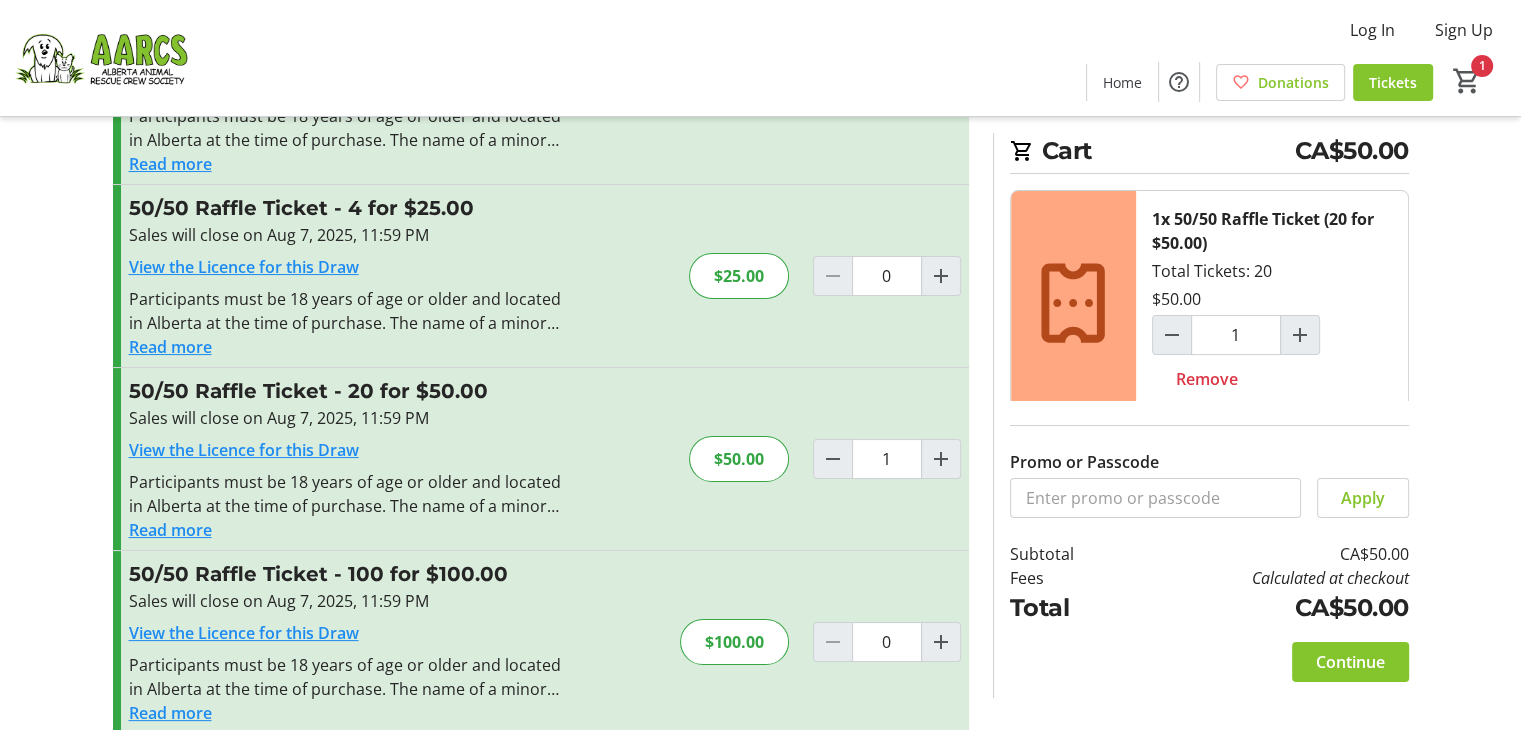 scroll, scrollTop: 168, scrollLeft: 0, axis: vertical 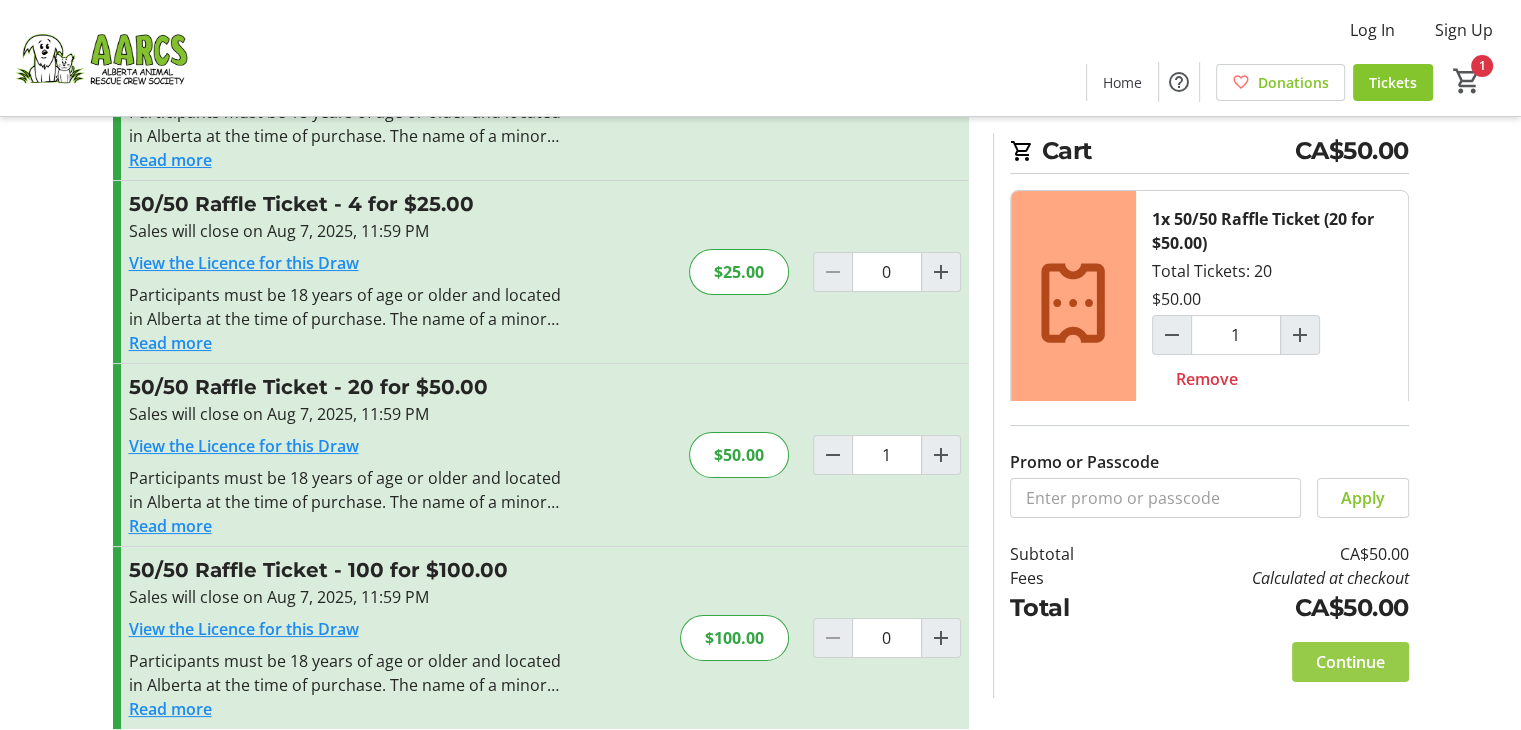click on "Continue" 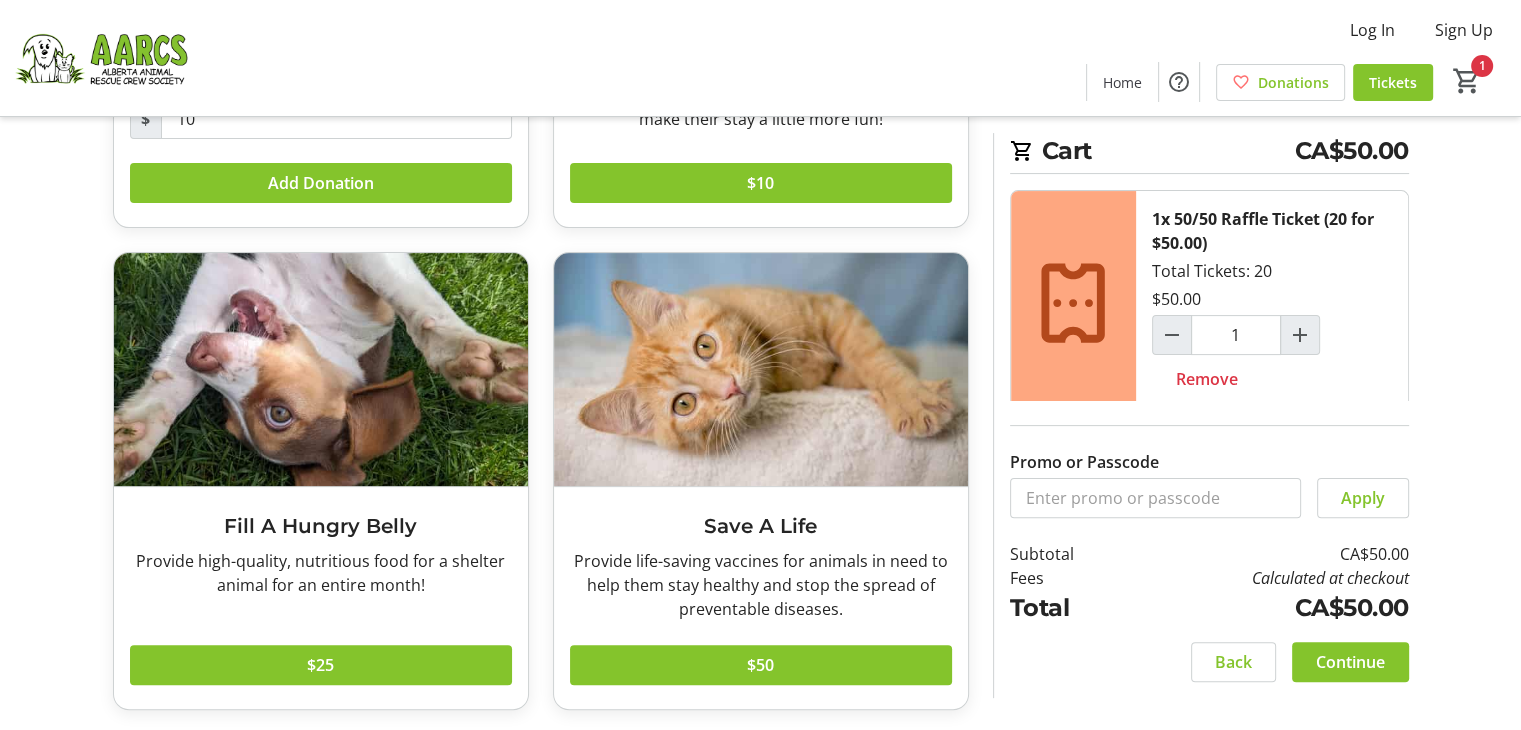 scroll, scrollTop: 441, scrollLeft: 0, axis: vertical 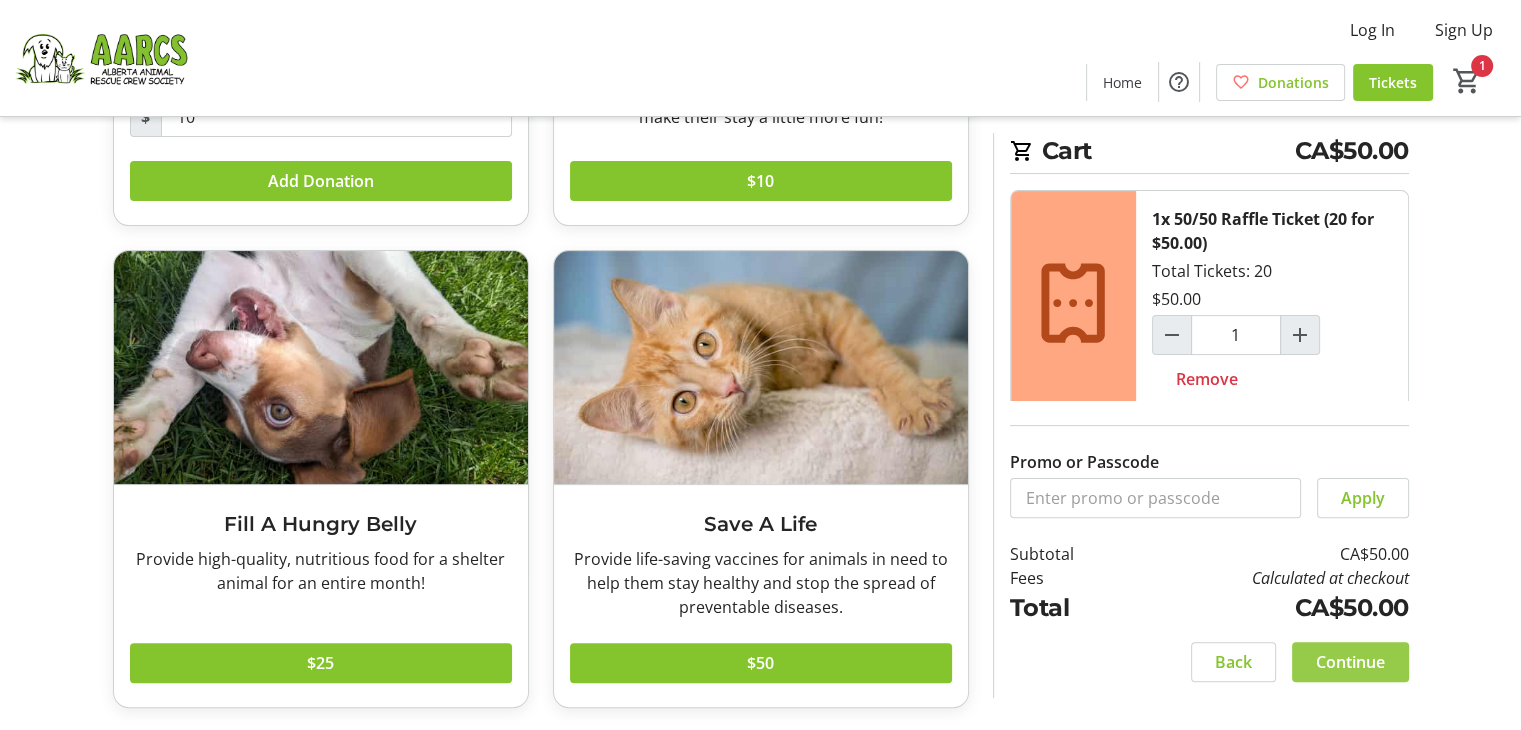 click on "Continue" 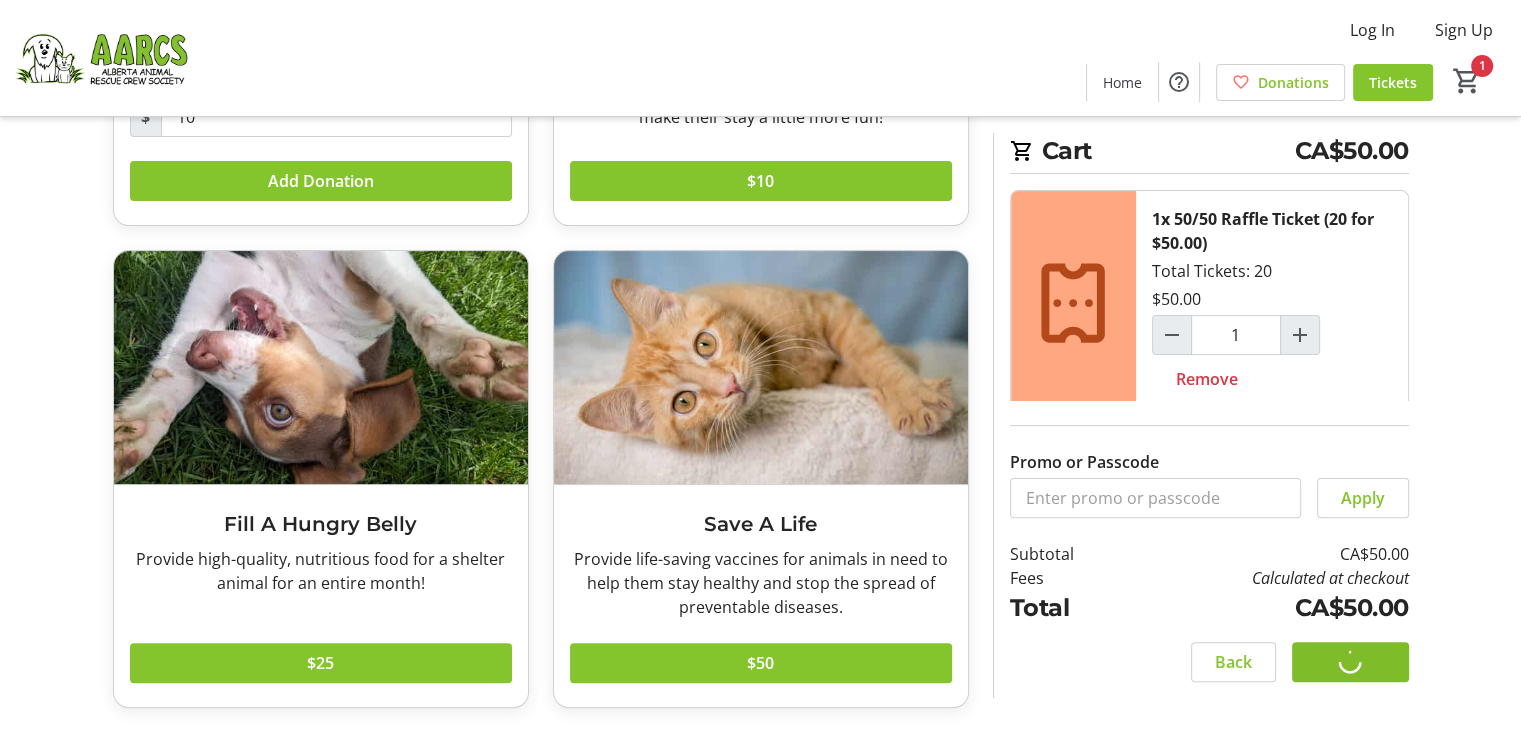 scroll, scrollTop: 0, scrollLeft: 0, axis: both 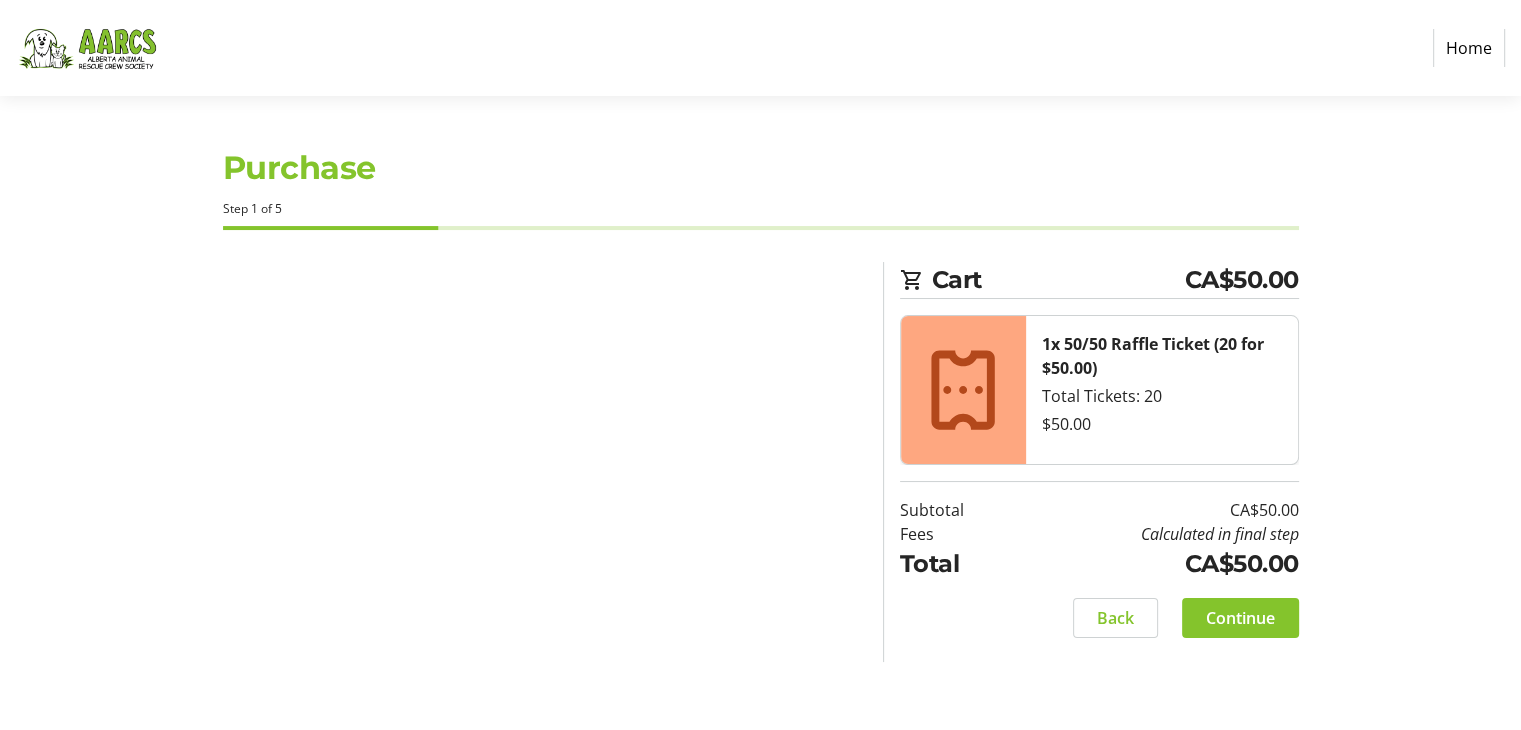 select on "CA" 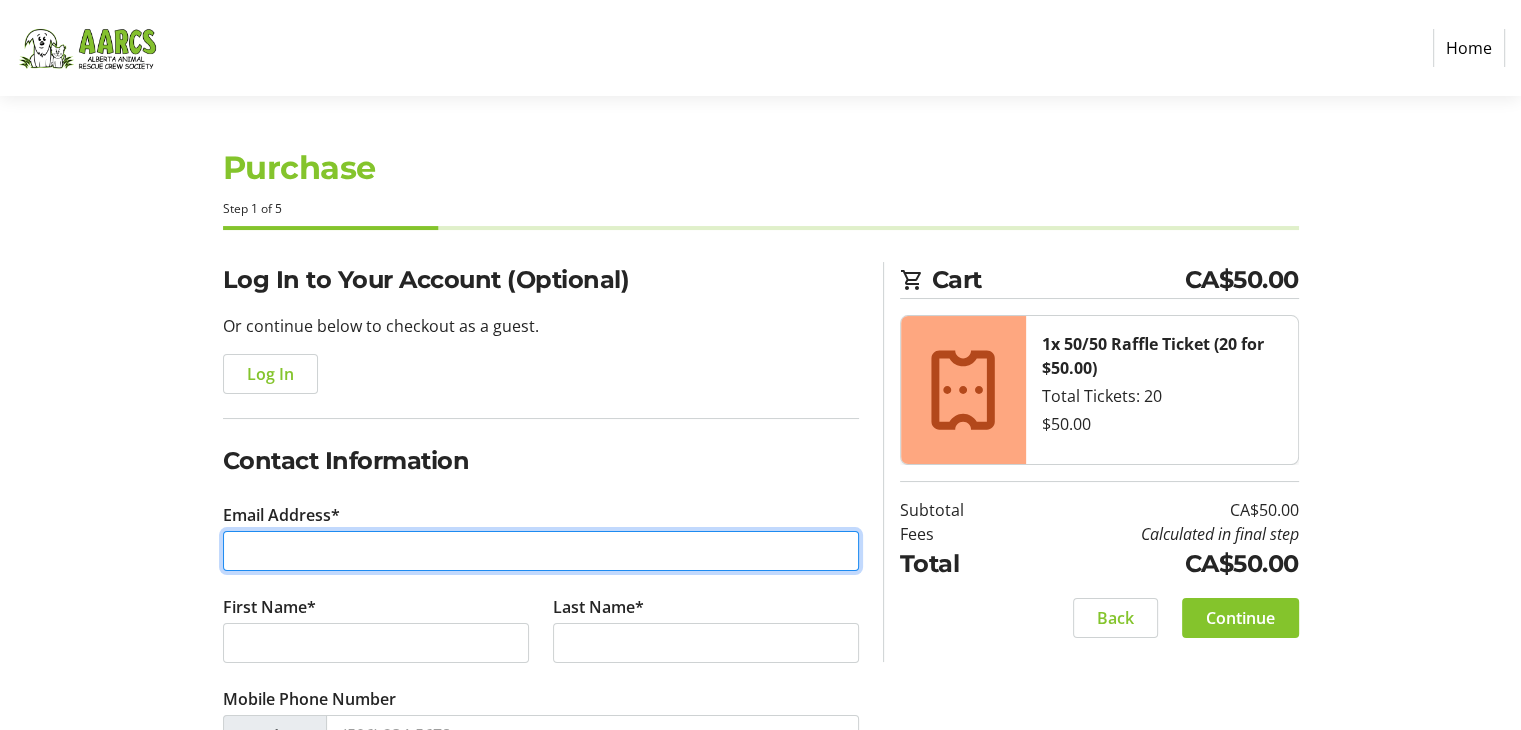 click on "Email Address*" at bounding box center (541, 551) 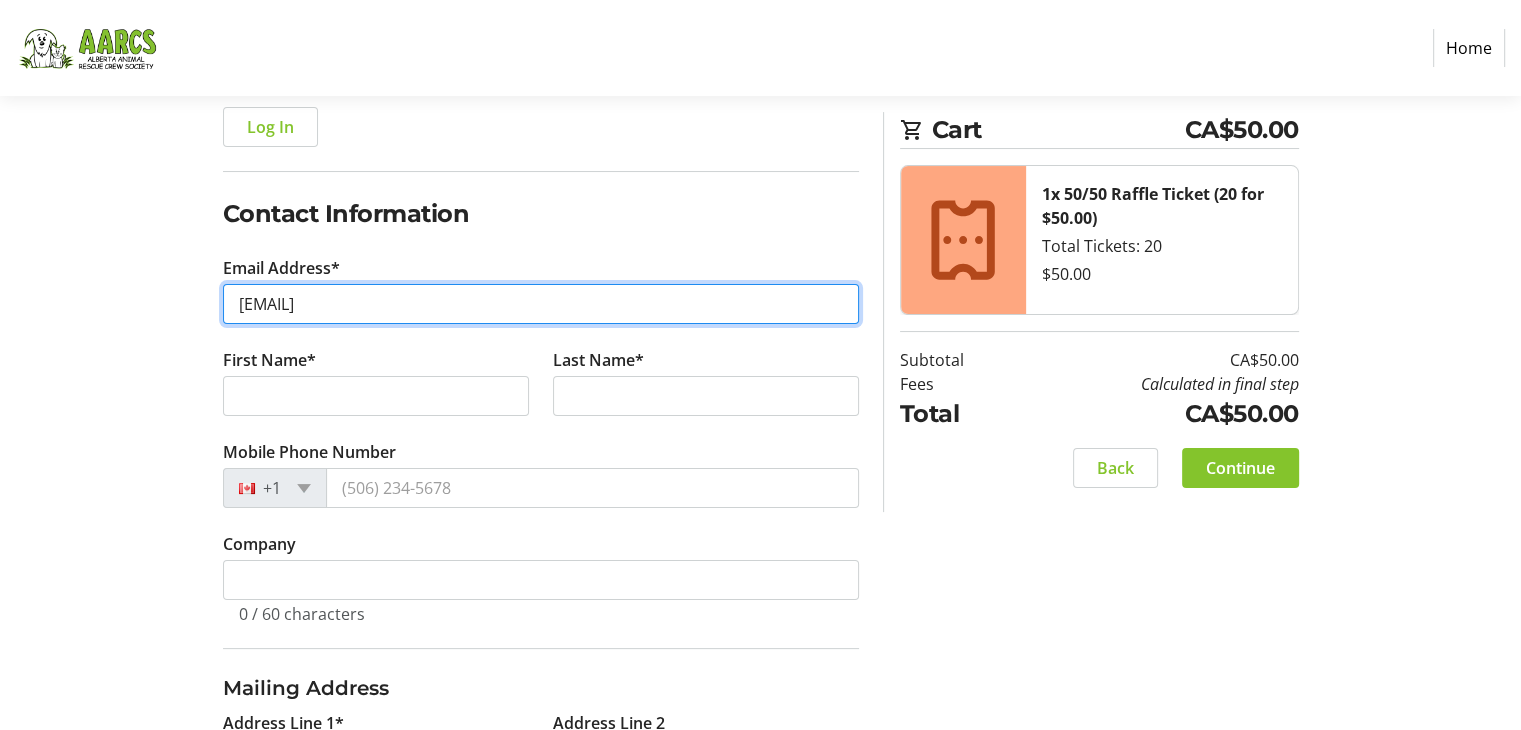 scroll, scrollTop: 260, scrollLeft: 0, axis: vertical 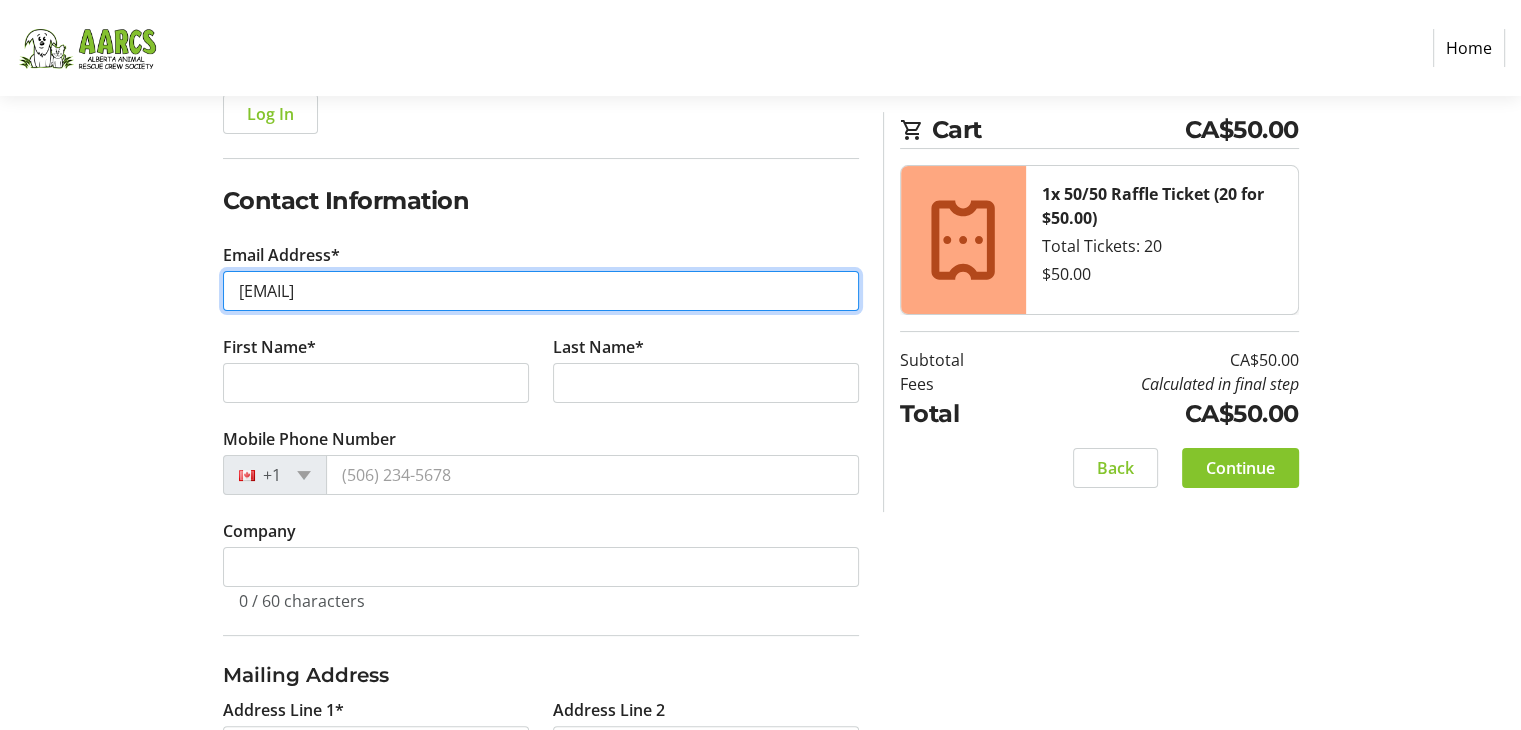 type on "[EMAIL]" 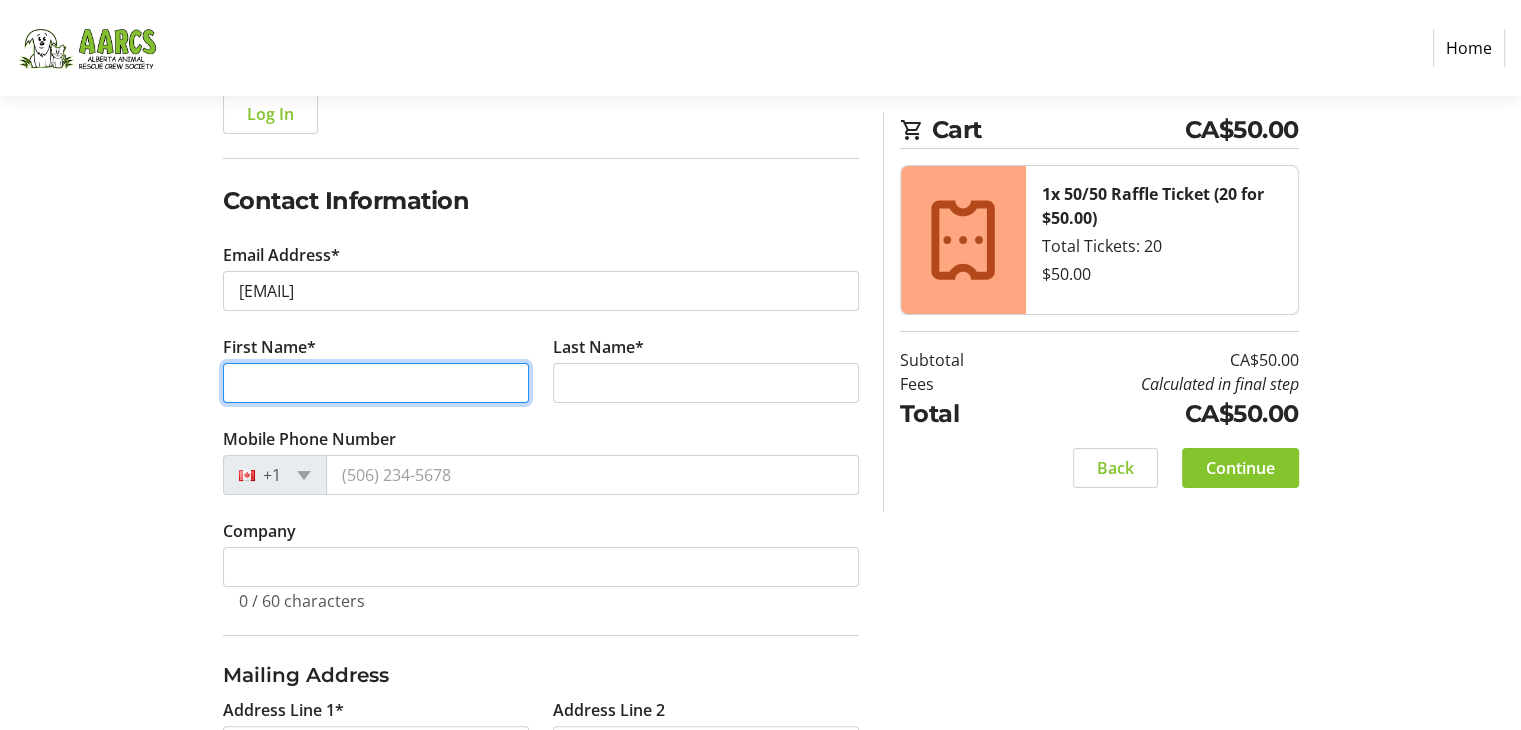 click on "First Name*" at bounding box center [376, 383] 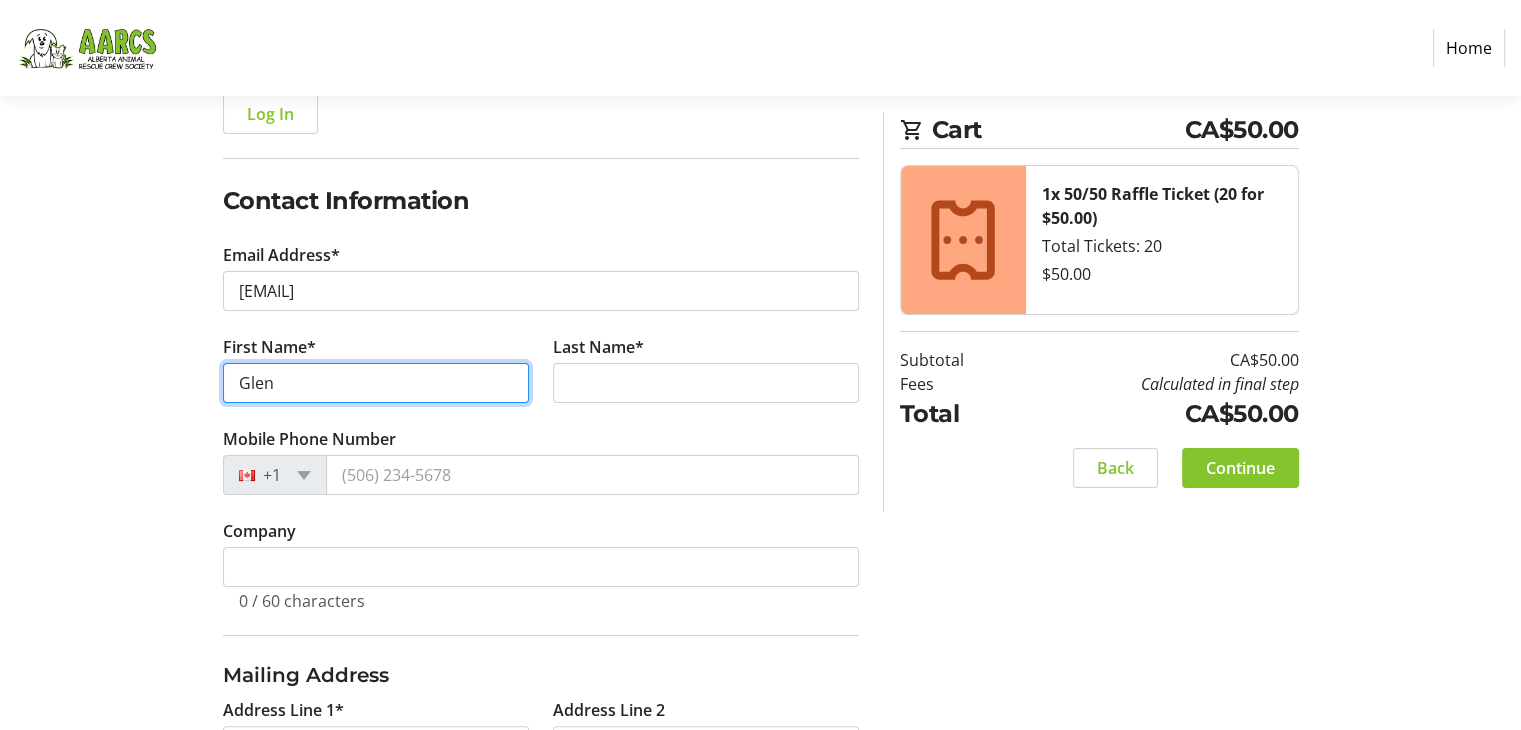 type on "Glen" 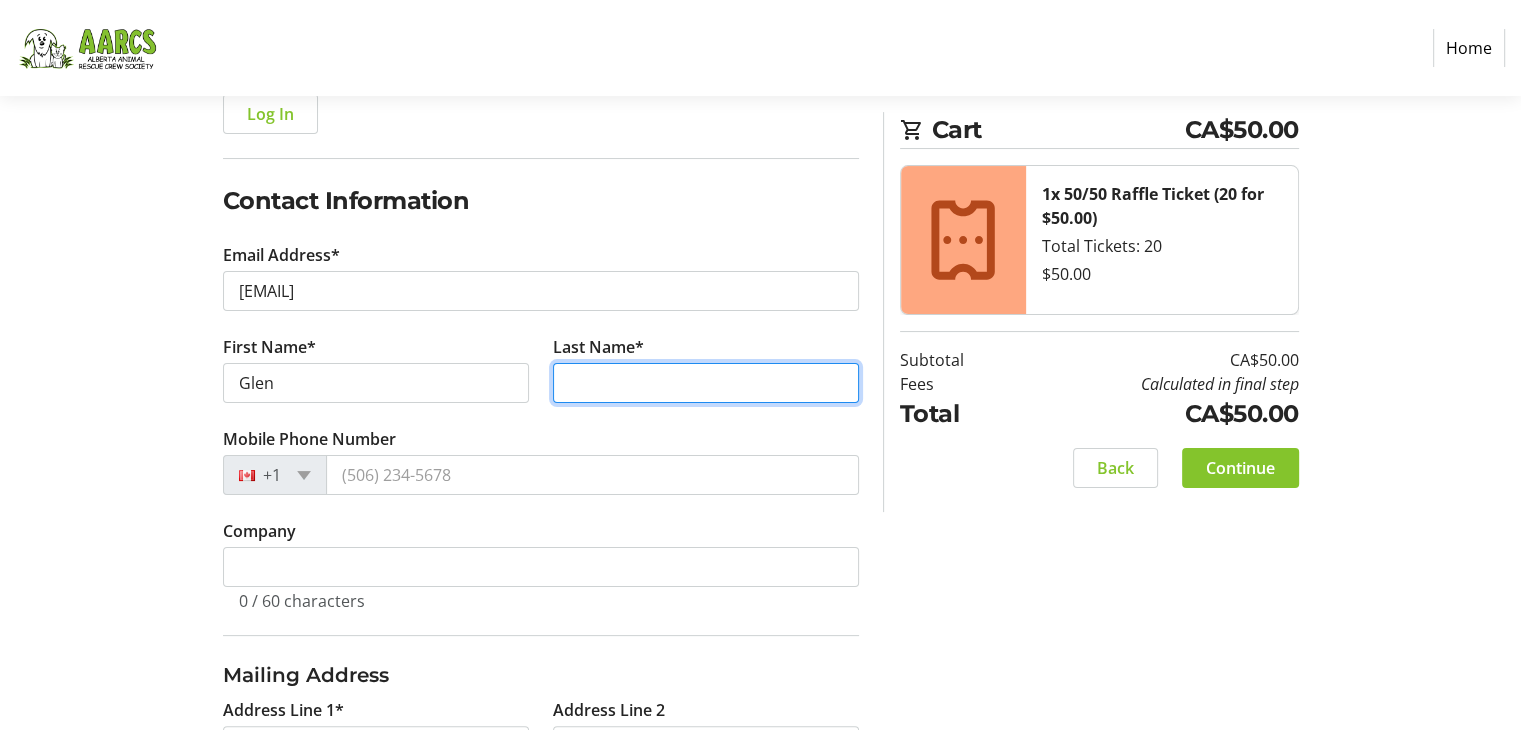 click on "Last Name*" at bounding box center (706, 383) 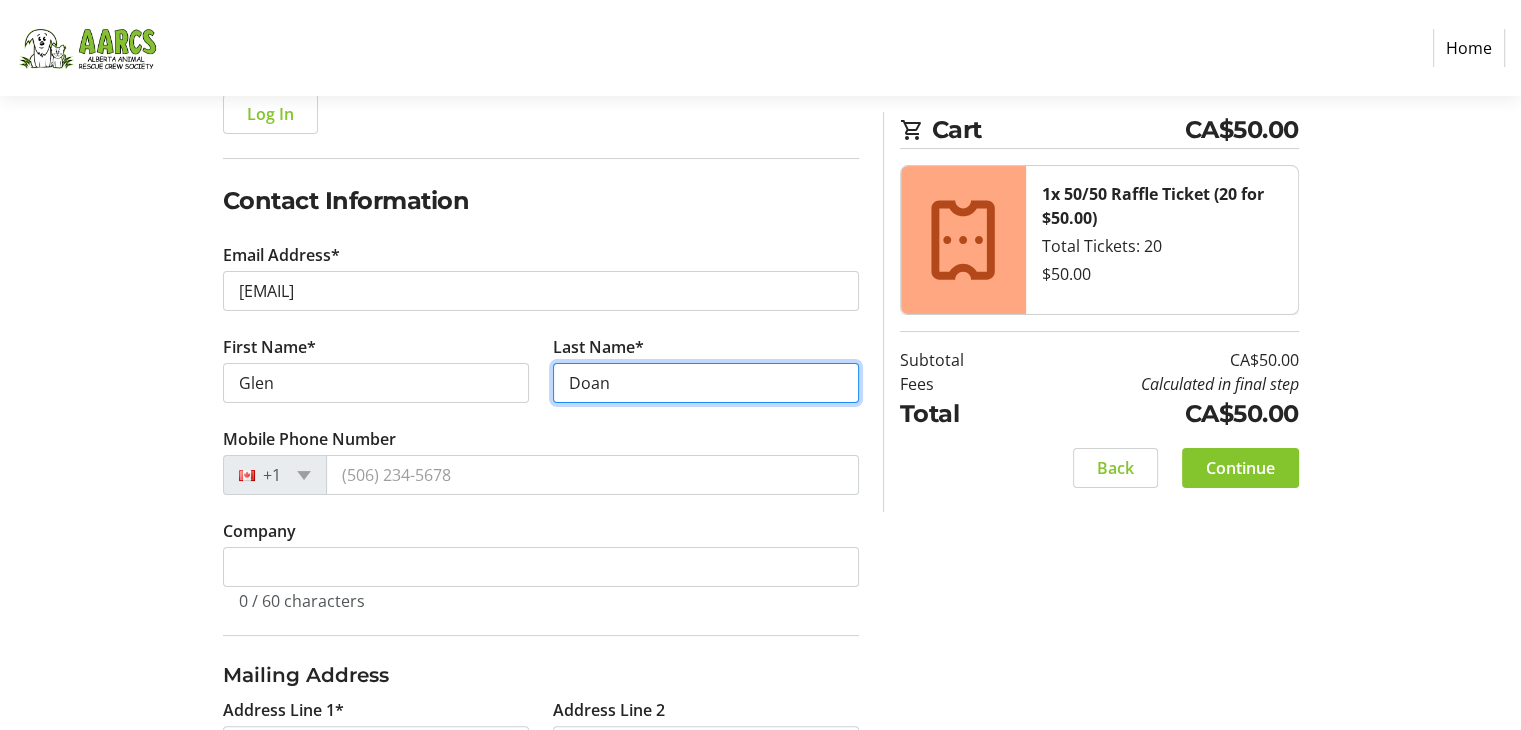 type on "Doan" 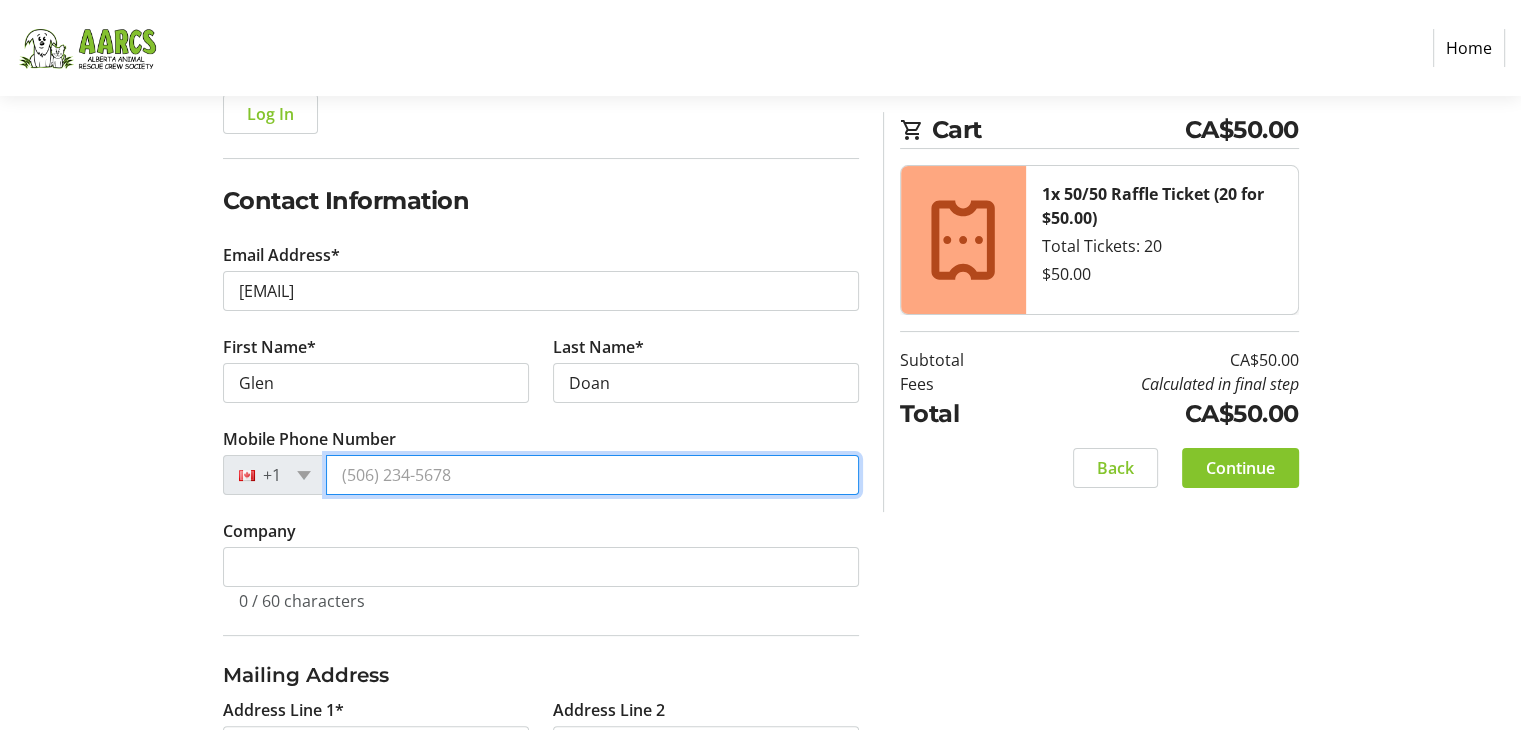 click on "Mobile Phone Number" at bounding box center (592, 475) 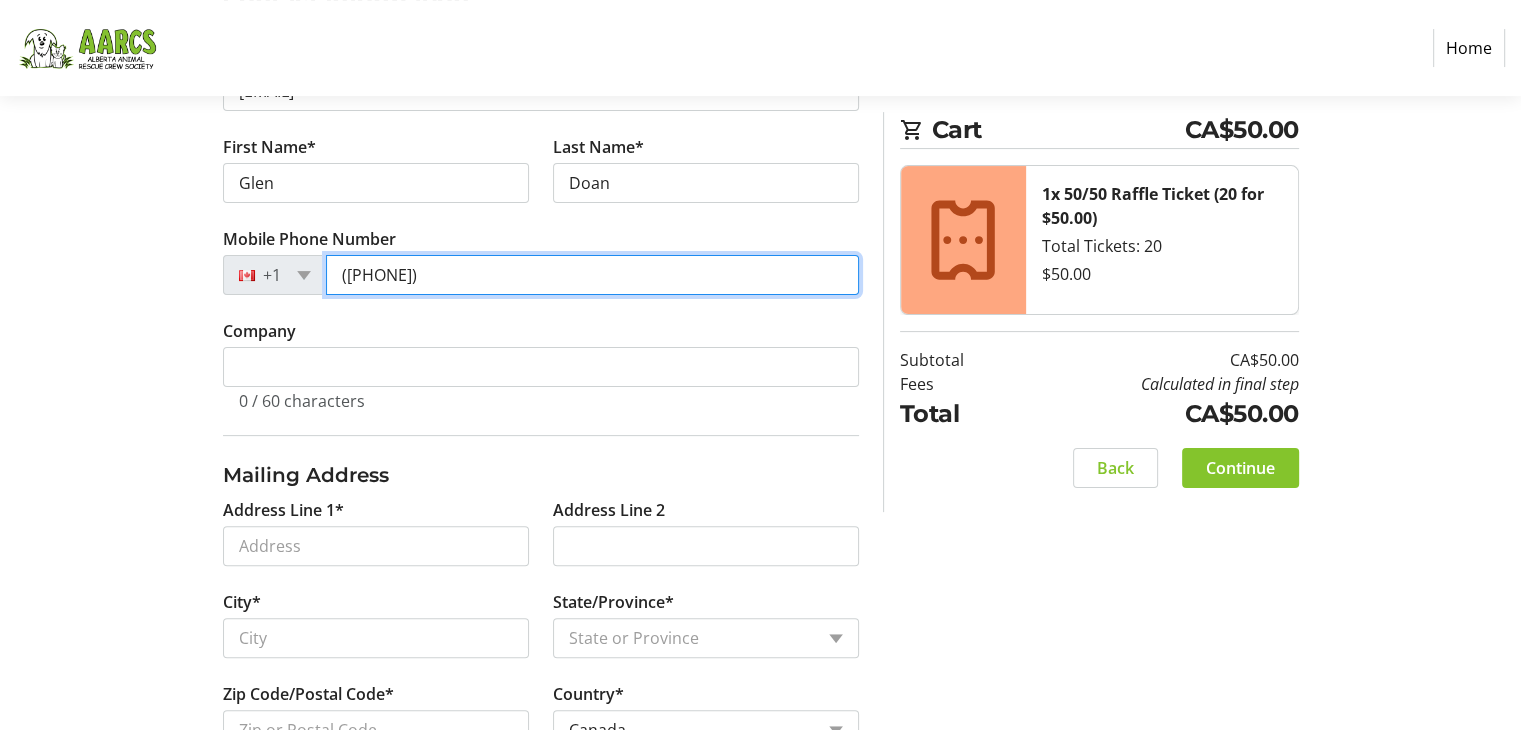 scroll, scrollTop: 466, scrollLeft: 0, axis: vertical 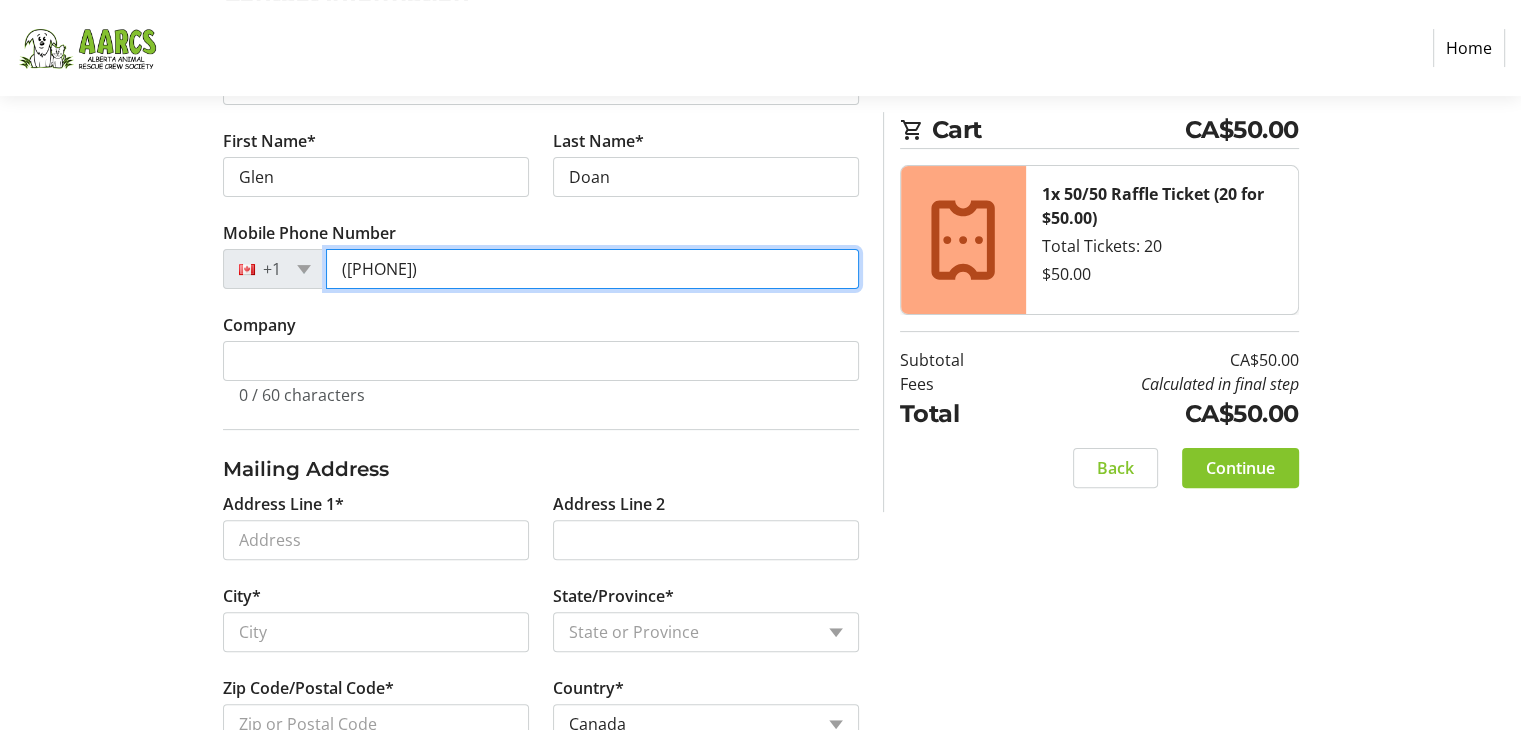 type on "([PHONE])" 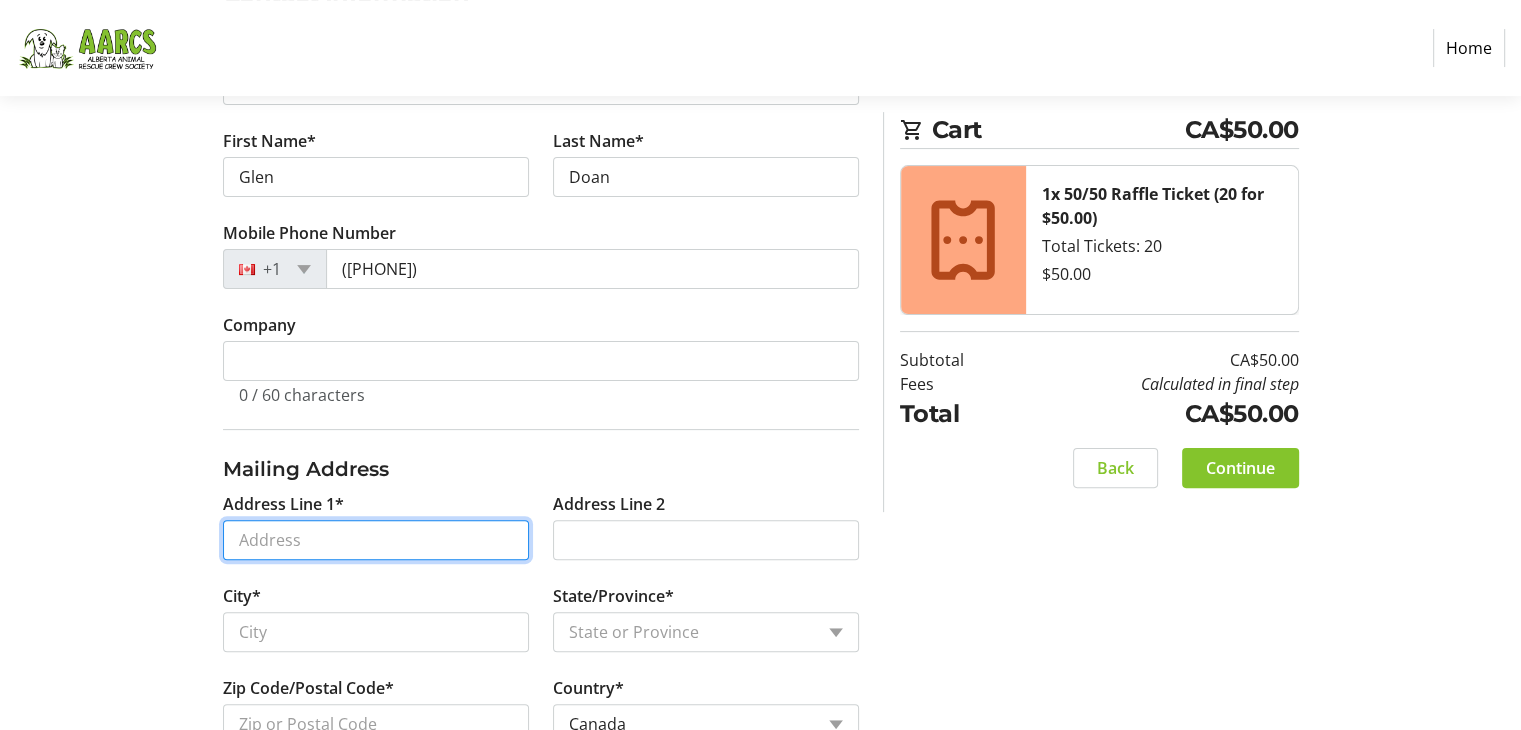 click on "Address Line 1*" at bounding box center (376, 540) 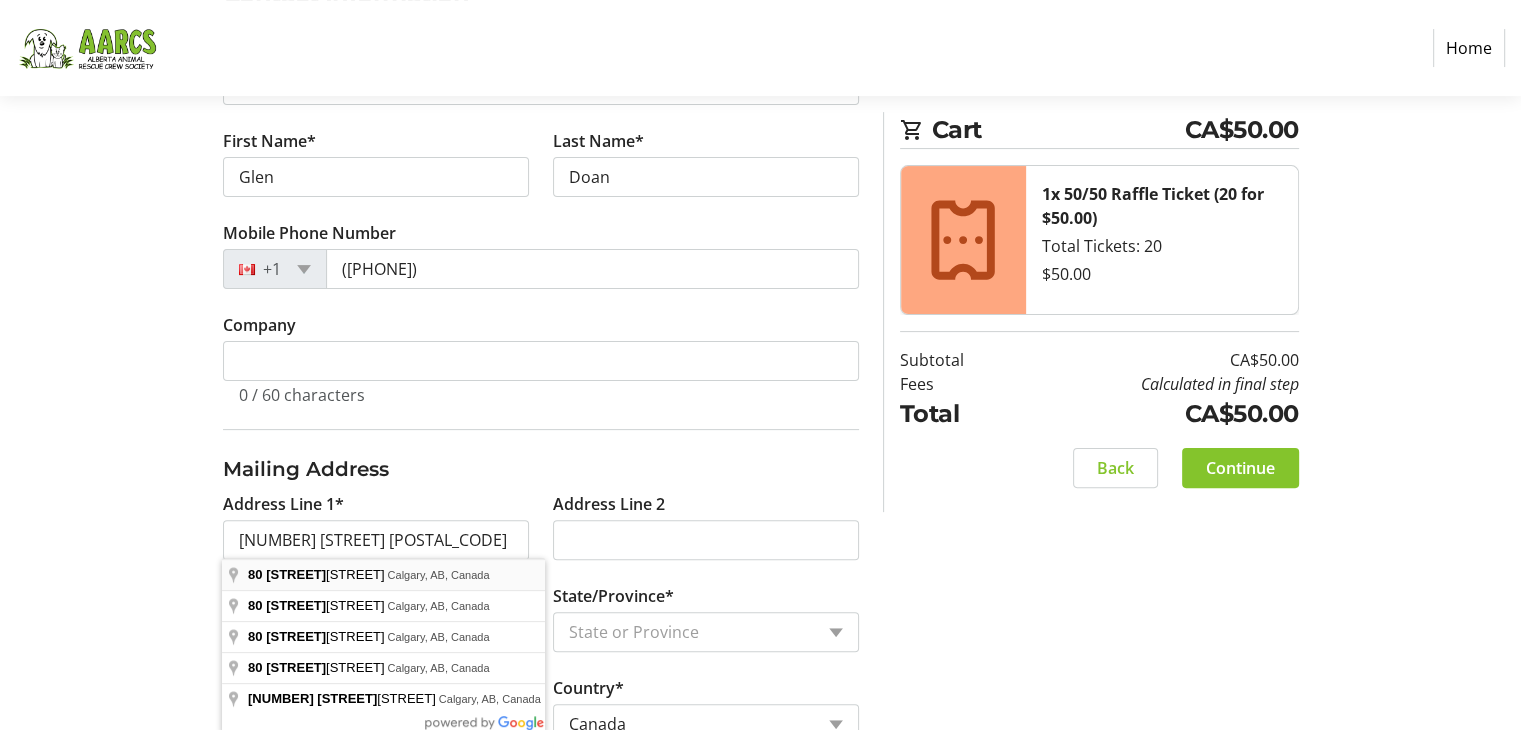 type on "[NUMBER] [STREET] [POSTAL_CODE]" 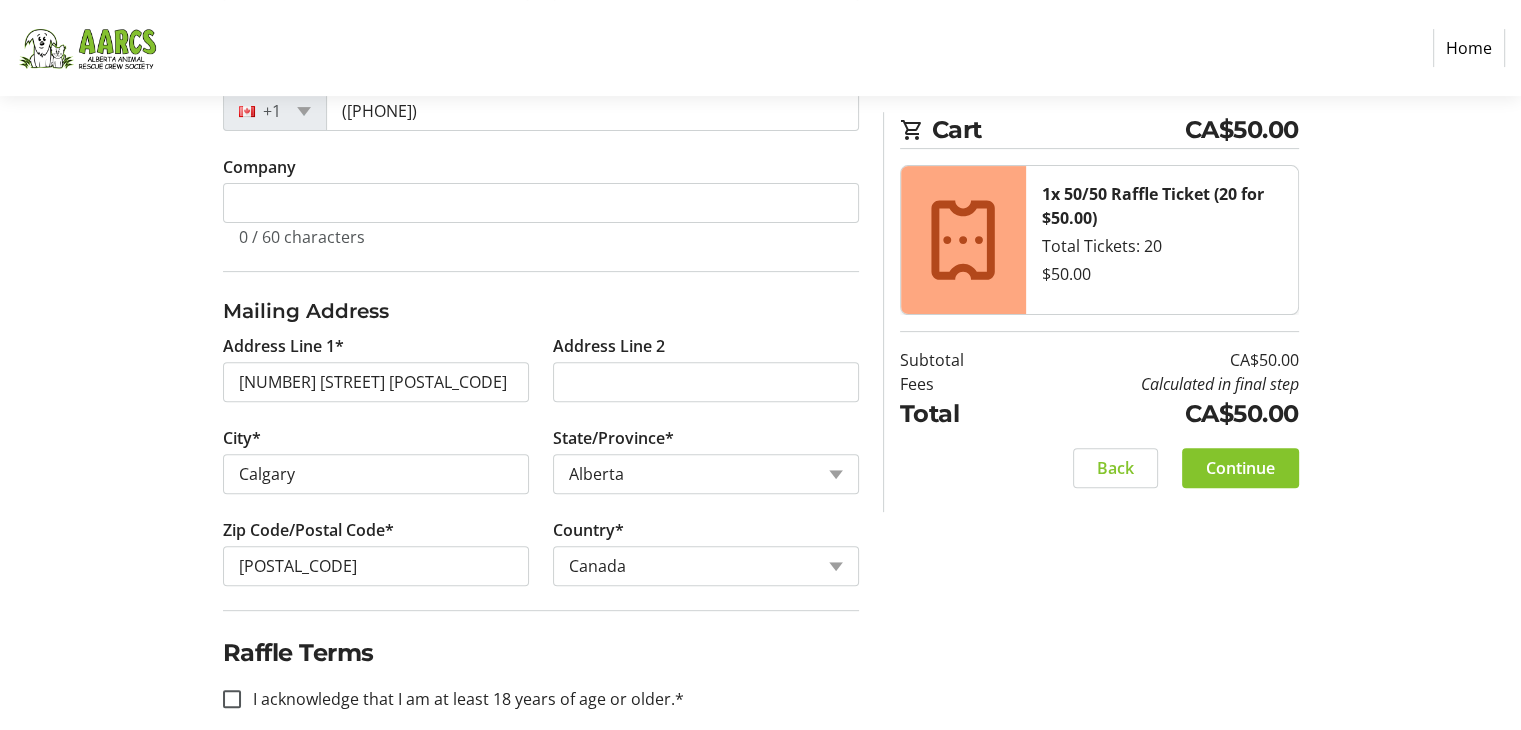 scroll, scrollTop: 650, scrollLeft: 0, axis: vertical 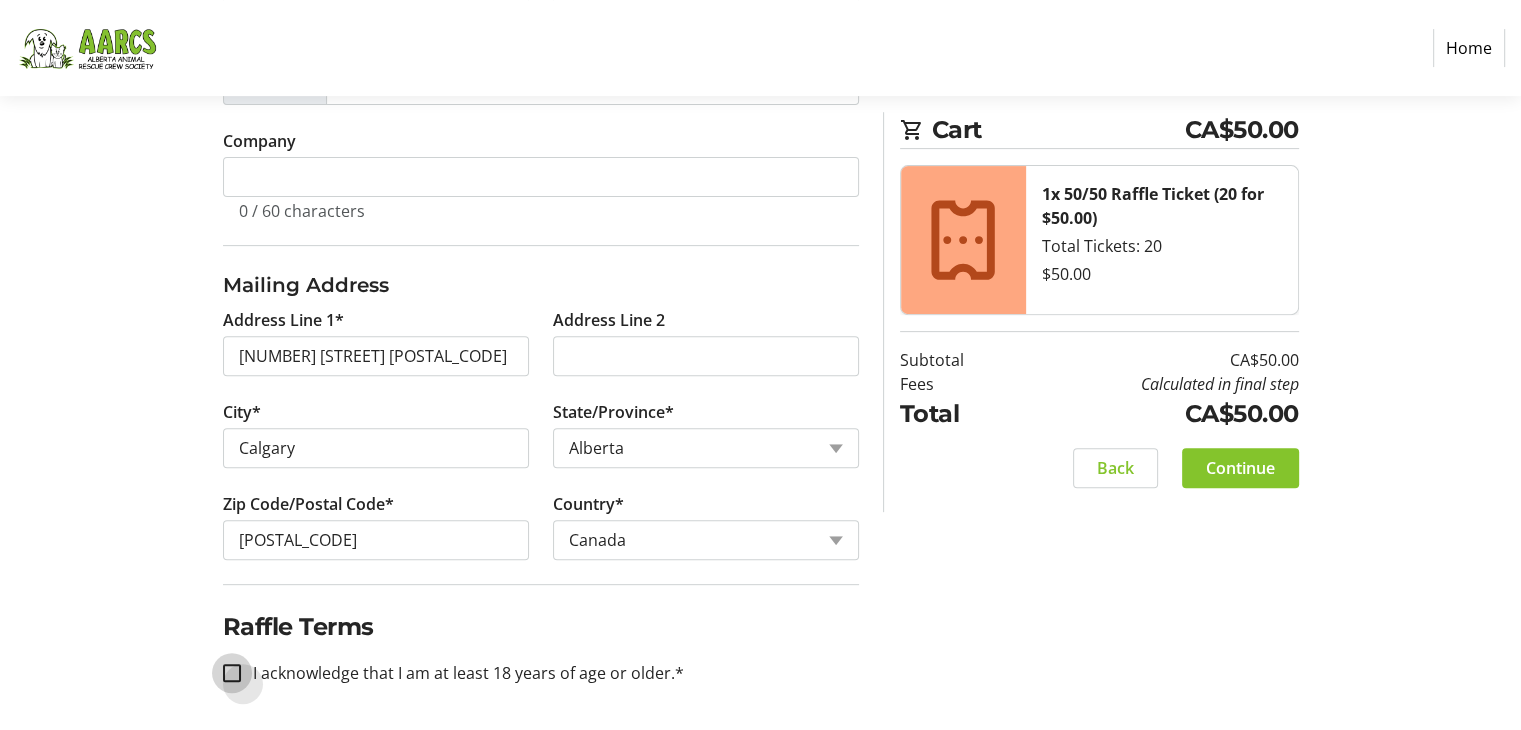 click on "I acknowledge that I am at least 18 years of age or older.*" at bounding box center (232, 673) 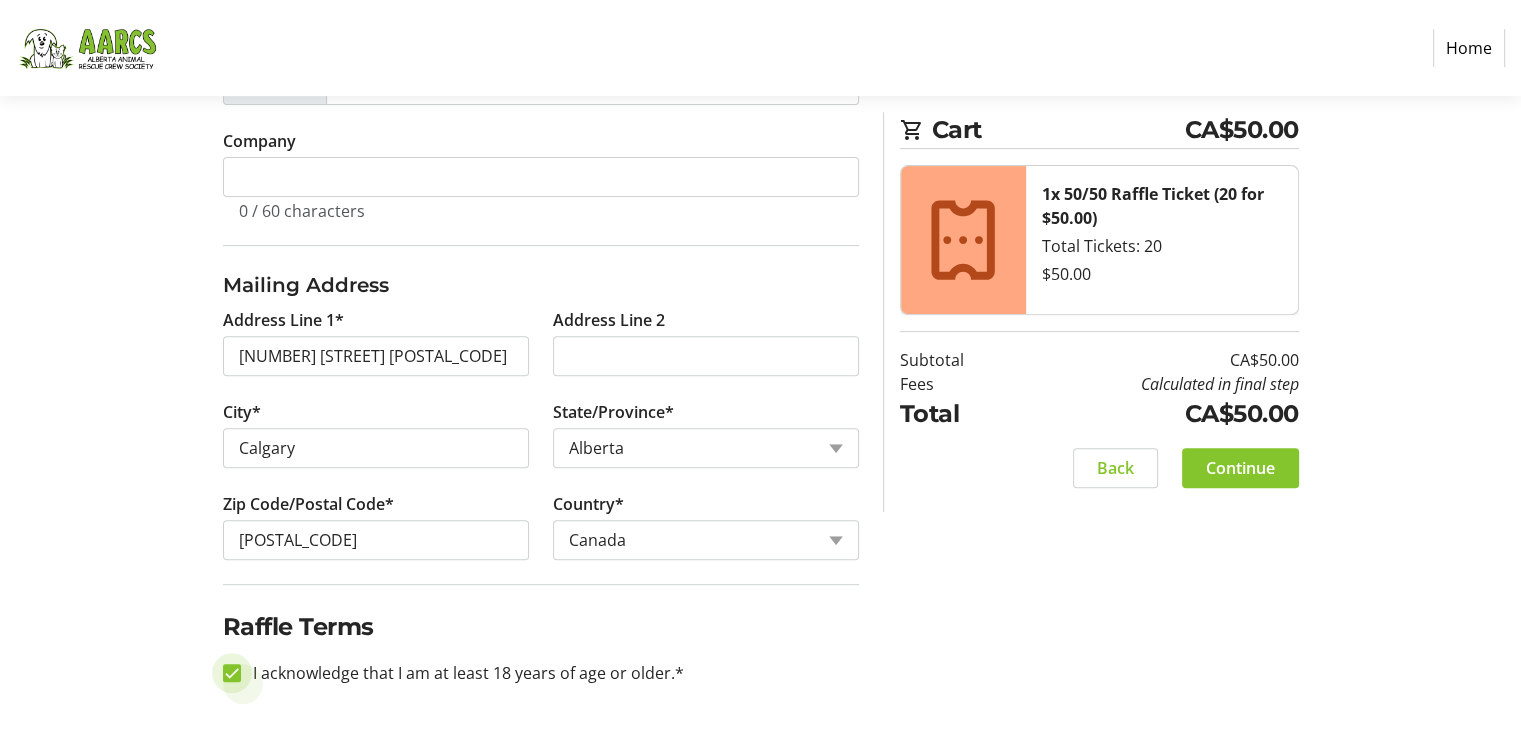 checkbox on "true" 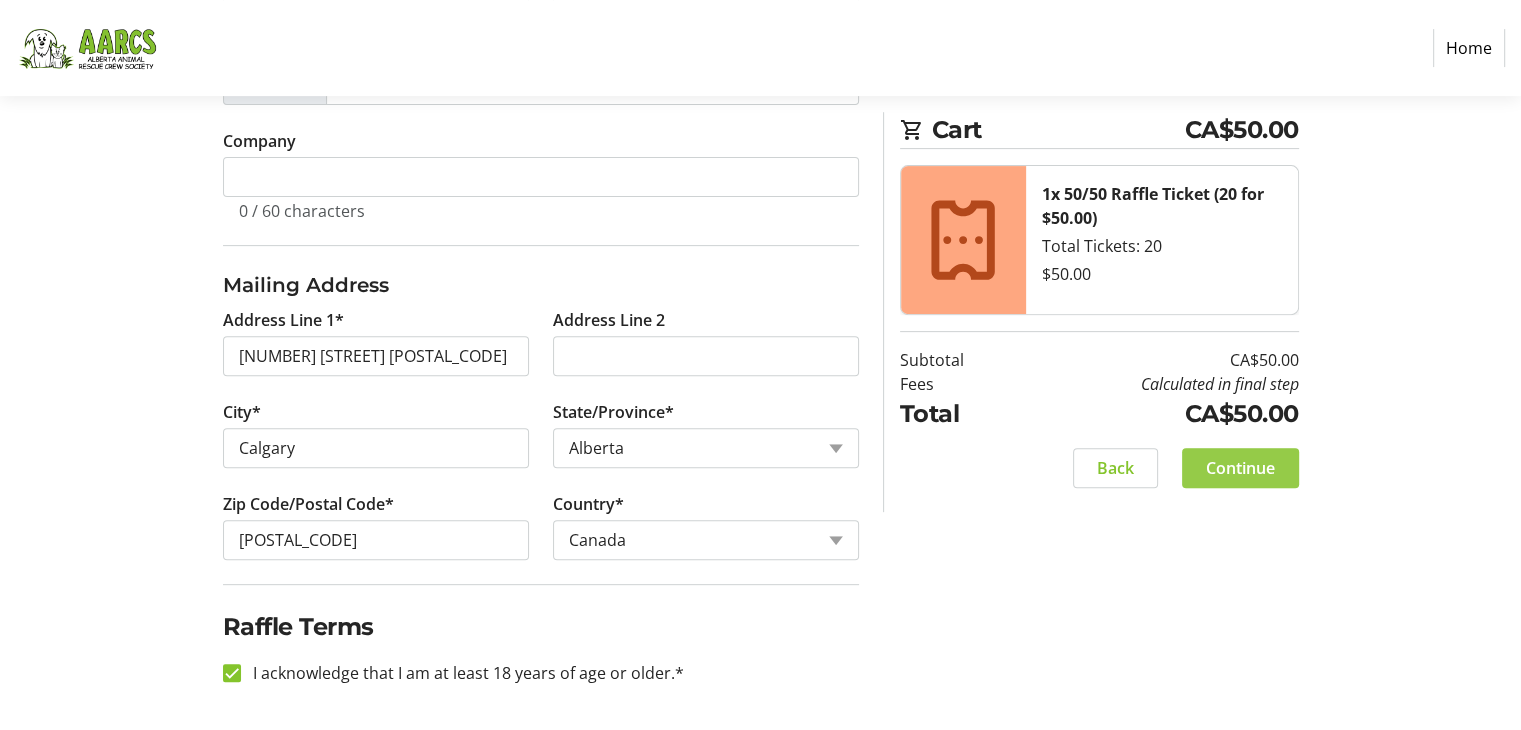 click on "Continue" 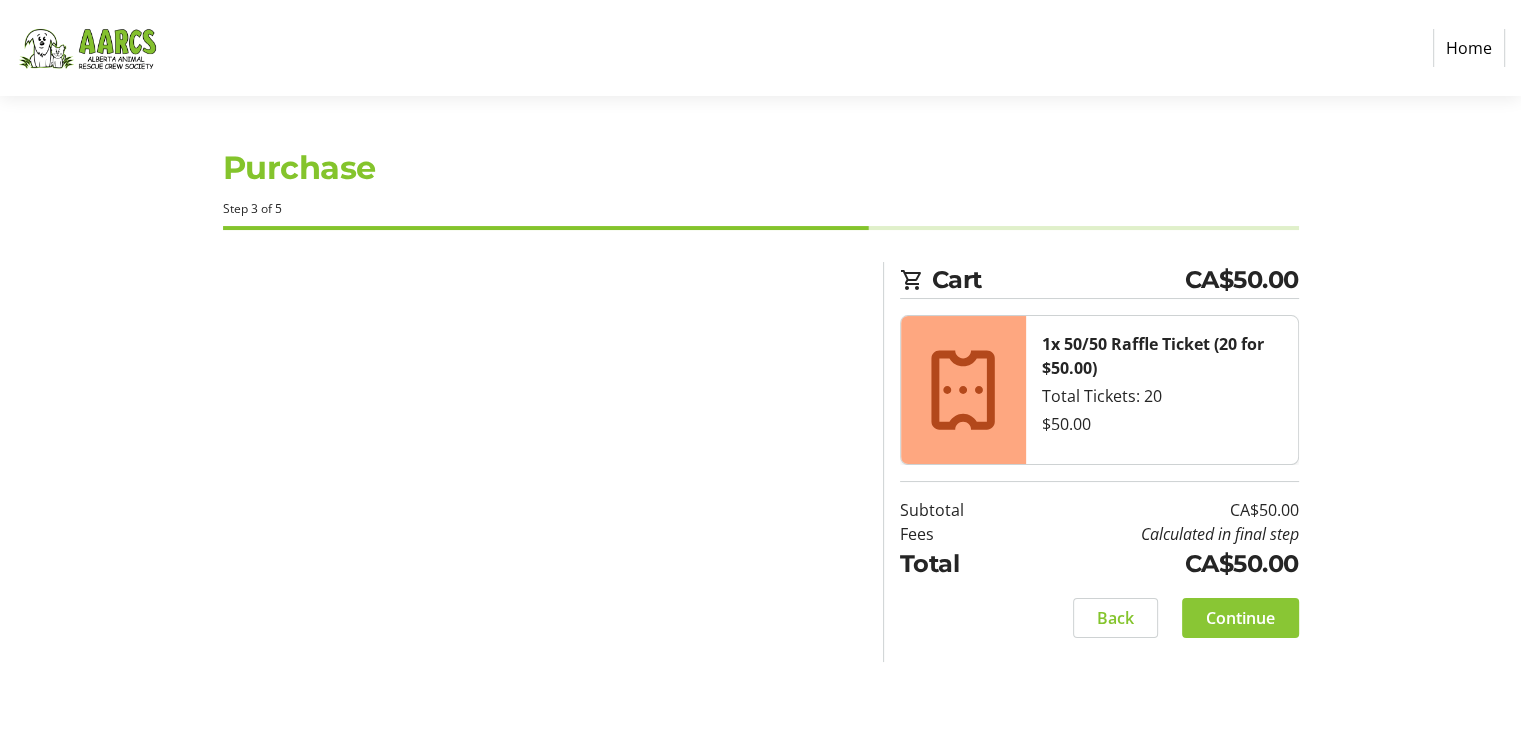 scroll, scrollTop: 0, scrollLeft: 0, axis: both 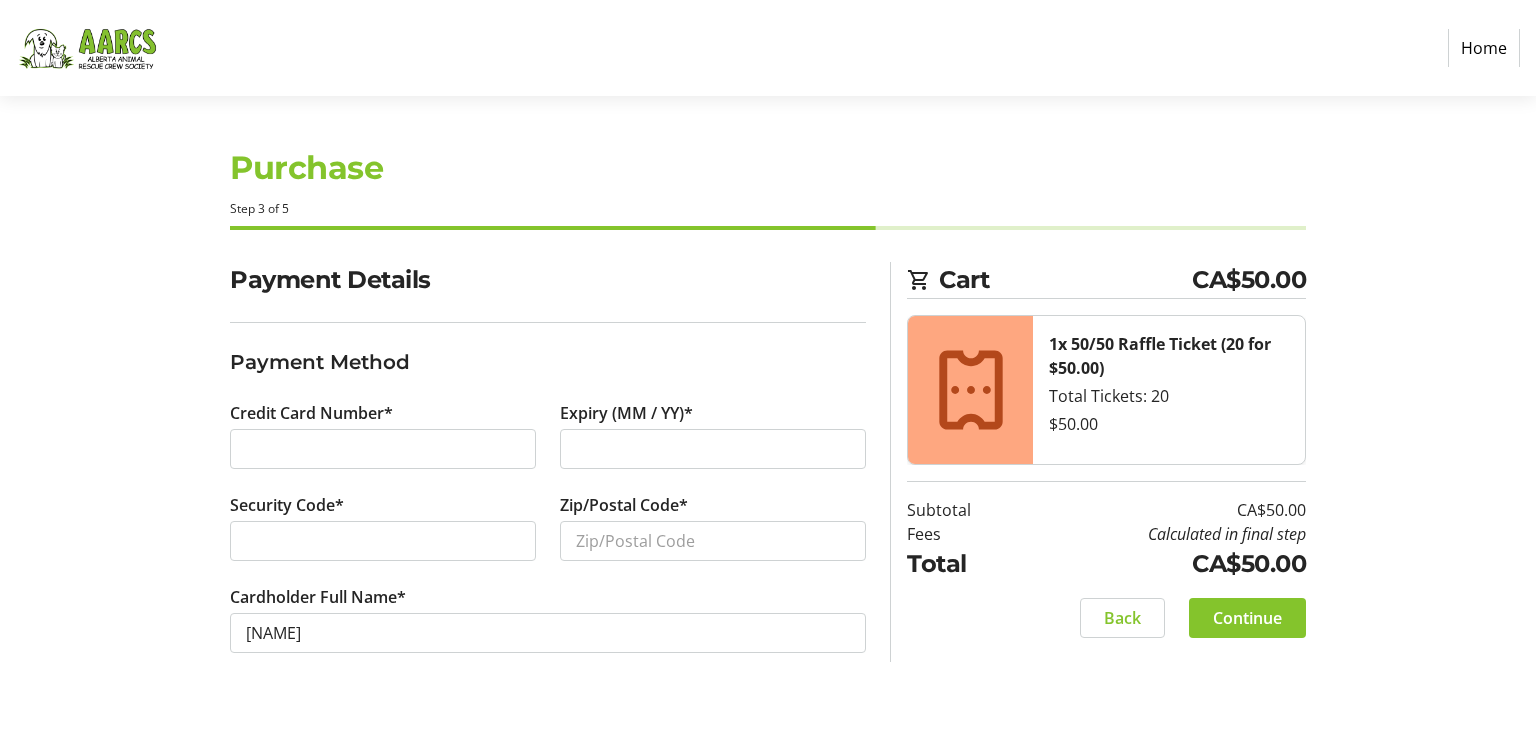 click at bounding box center (713, 449) 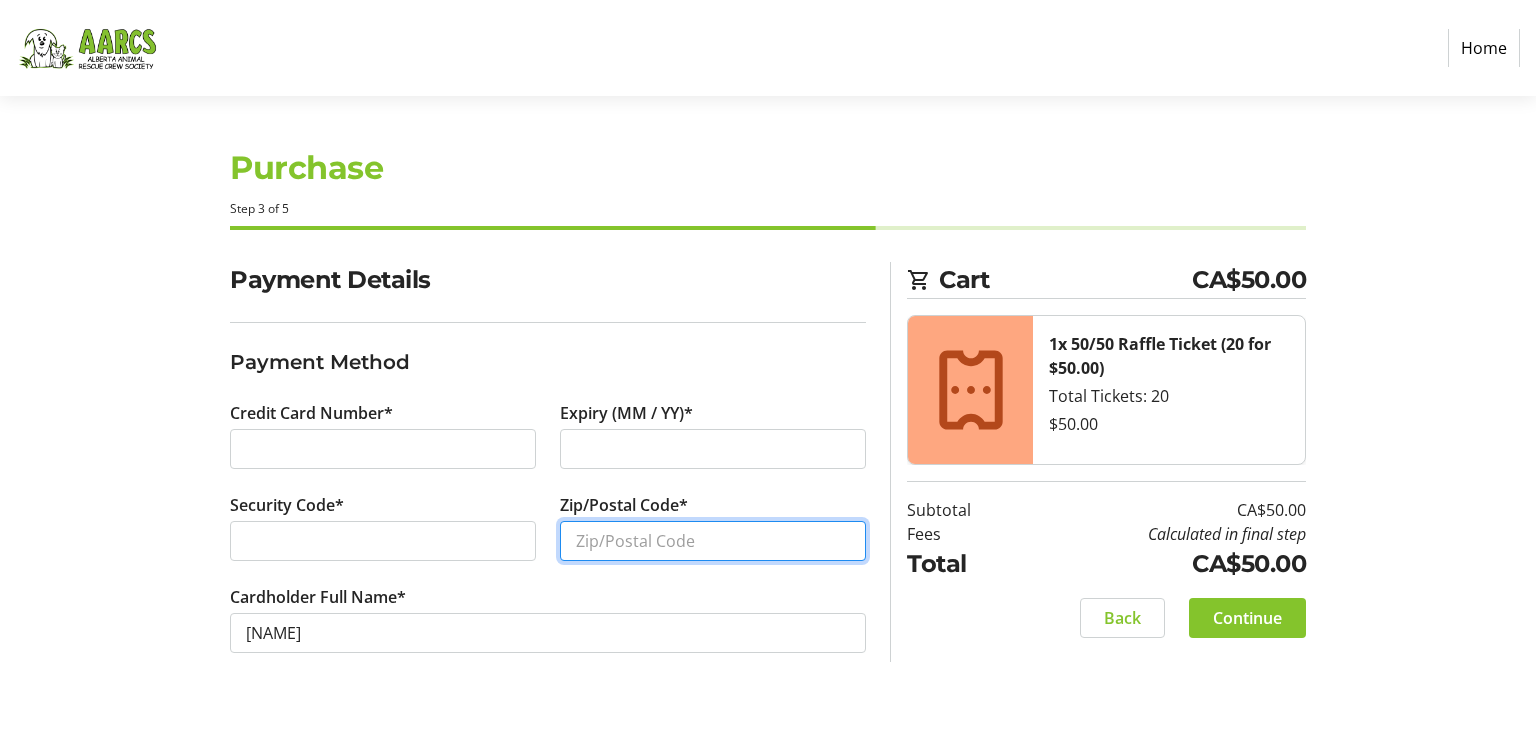 click on "Zip/Postal Code*" at bounding box center (713, 541) 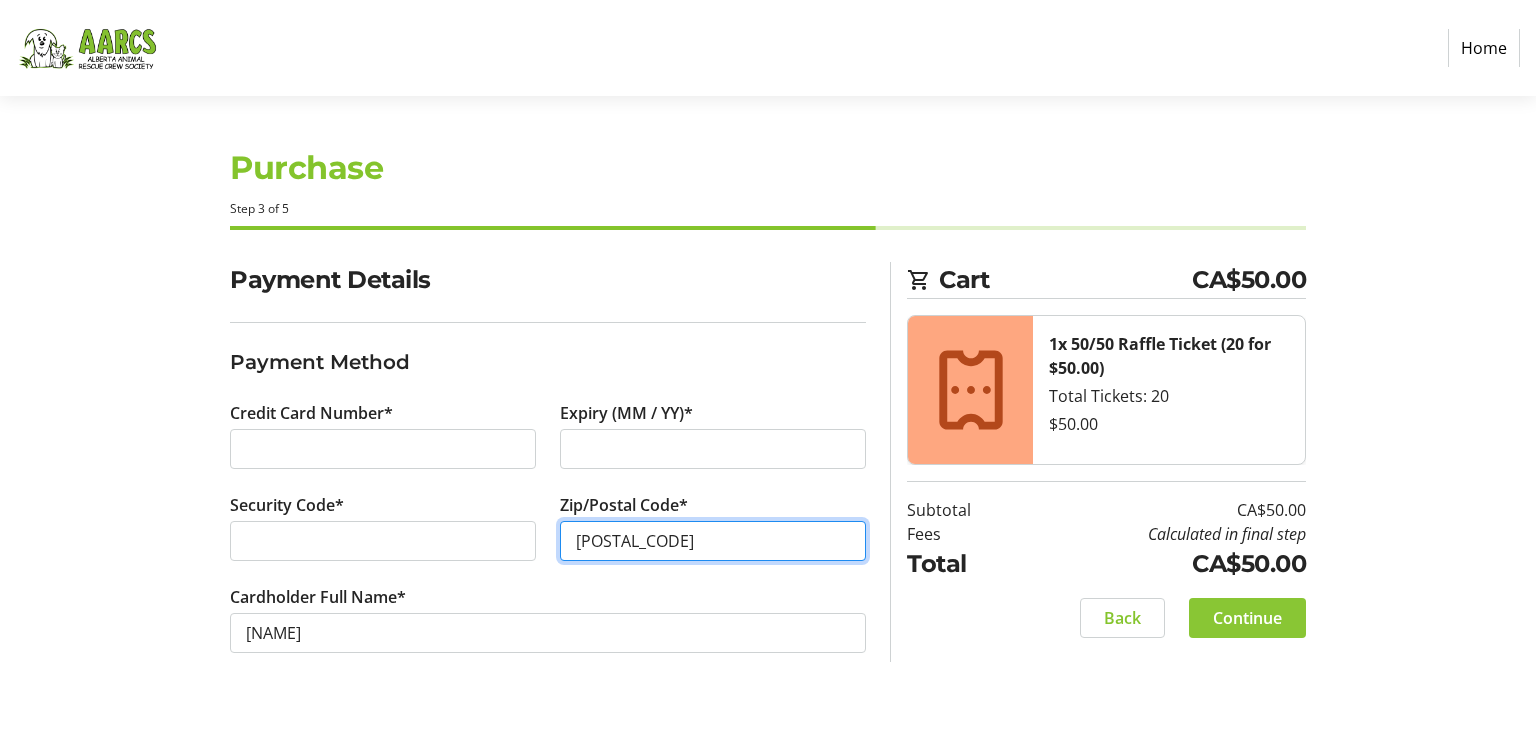 type on "[POSTAL_CODE]" 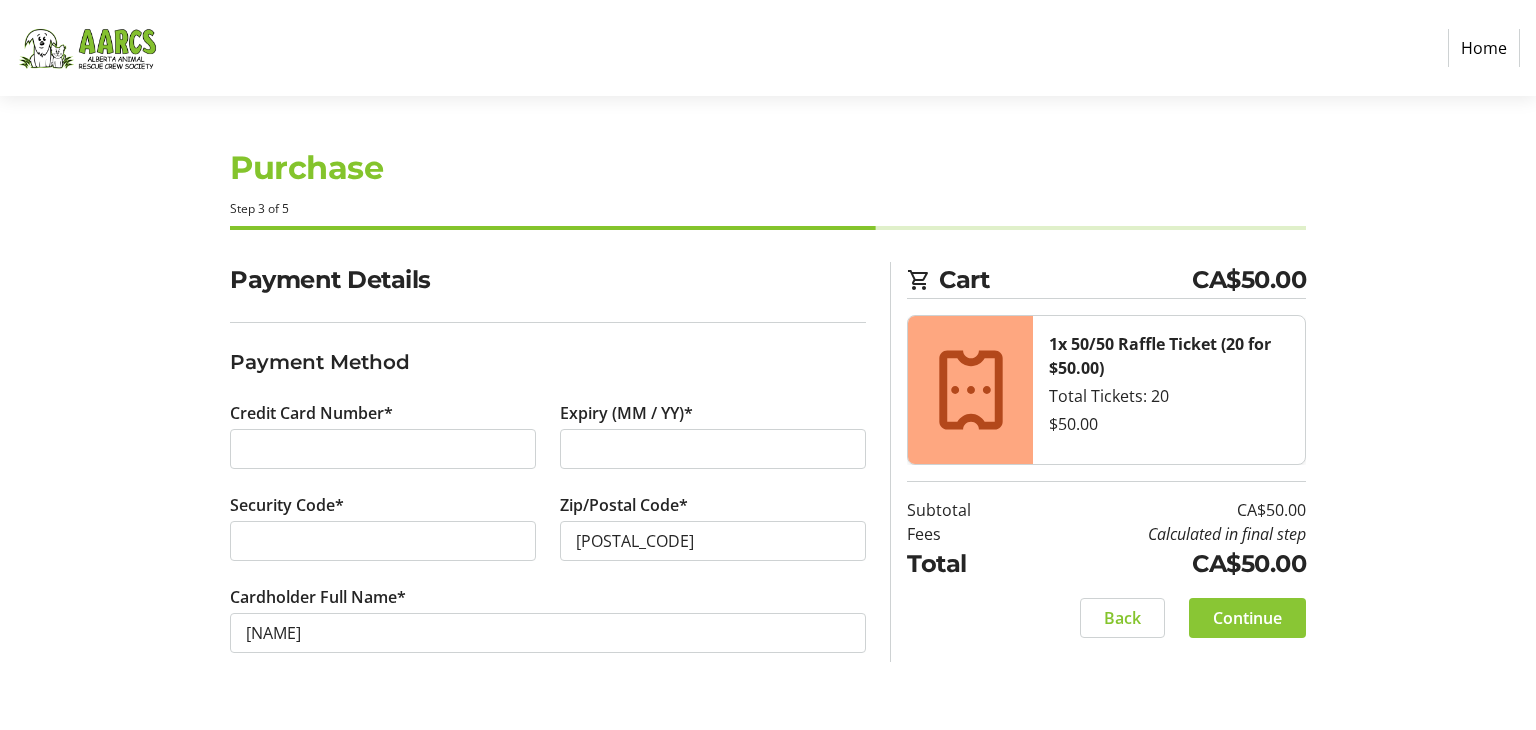 click 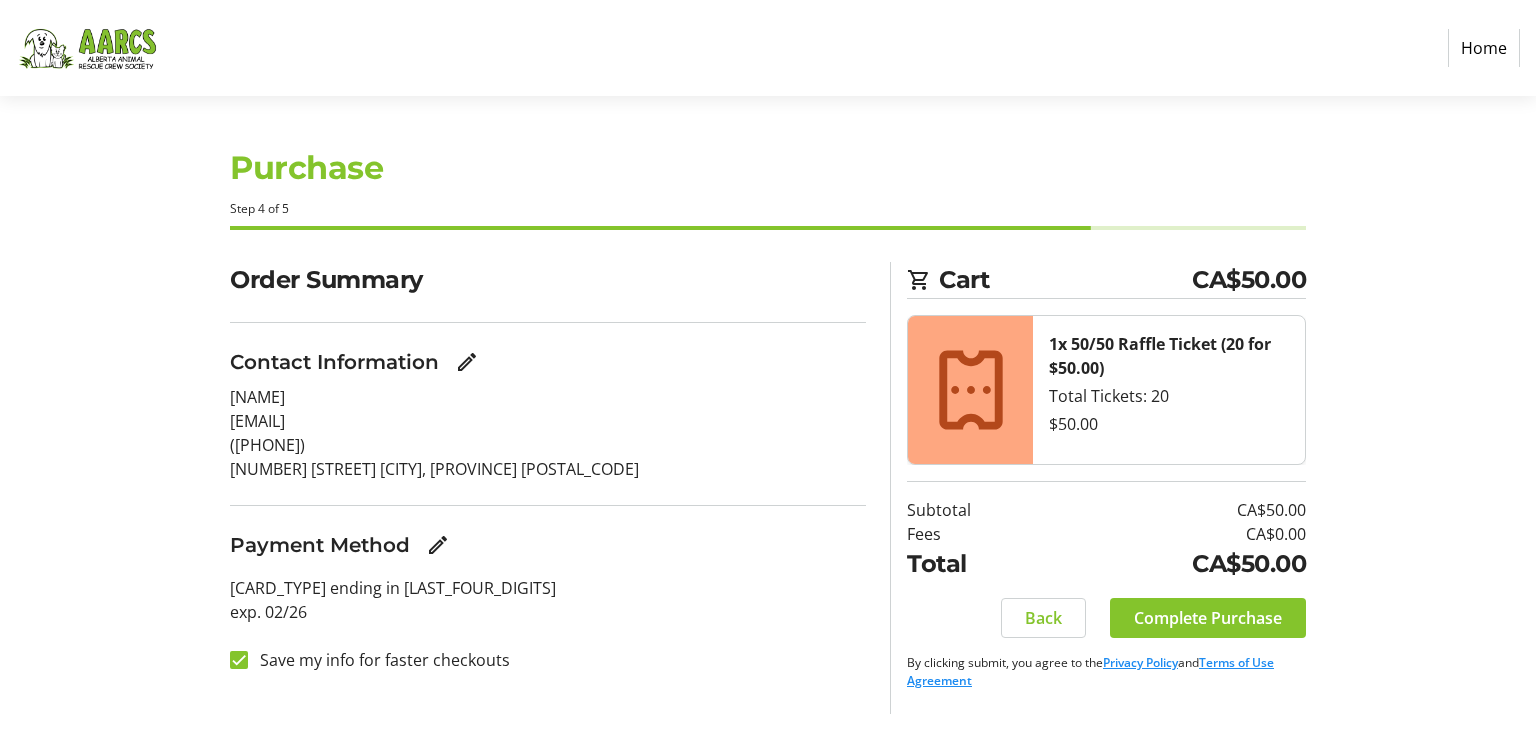 click 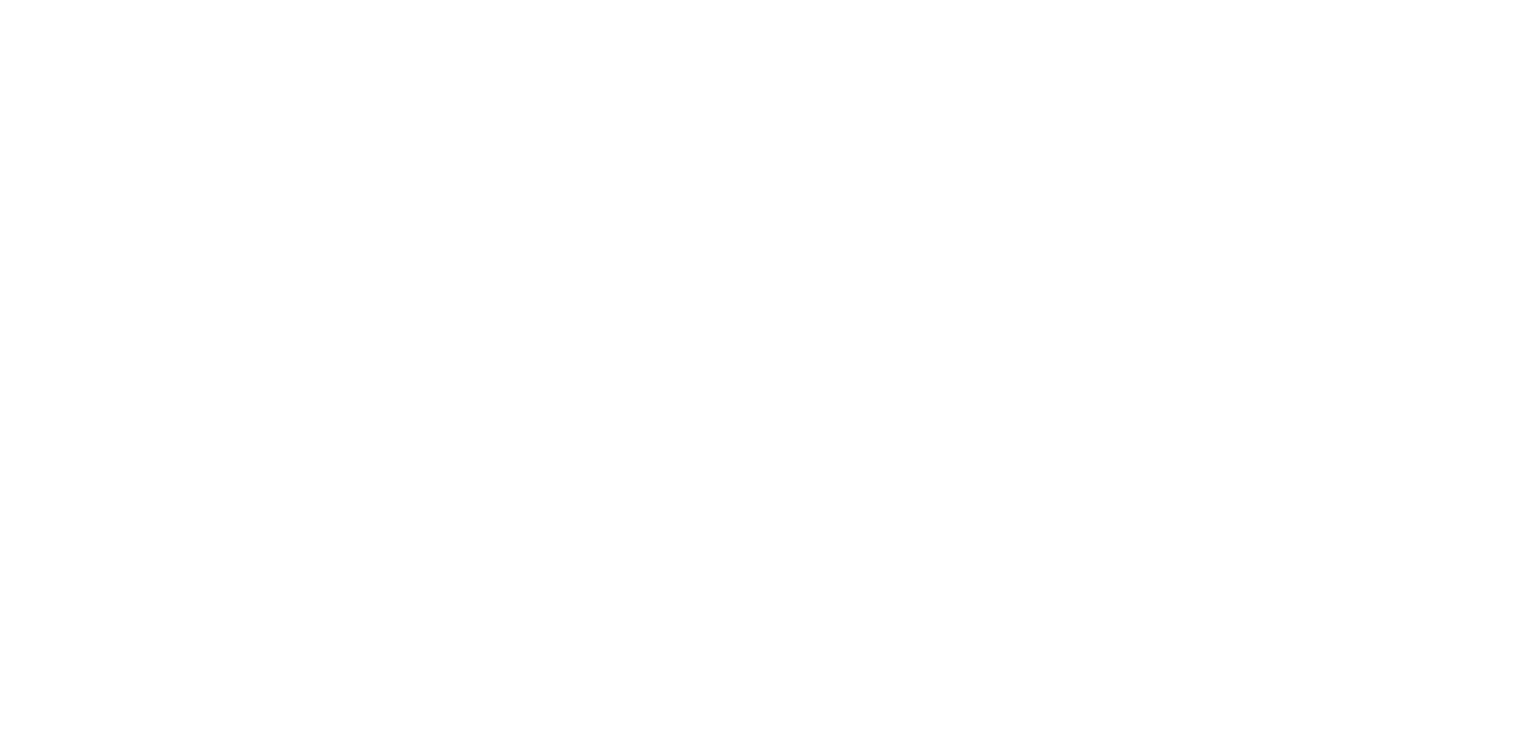scroll, scrollTop: 0, scrollLeft: 0, axis: both 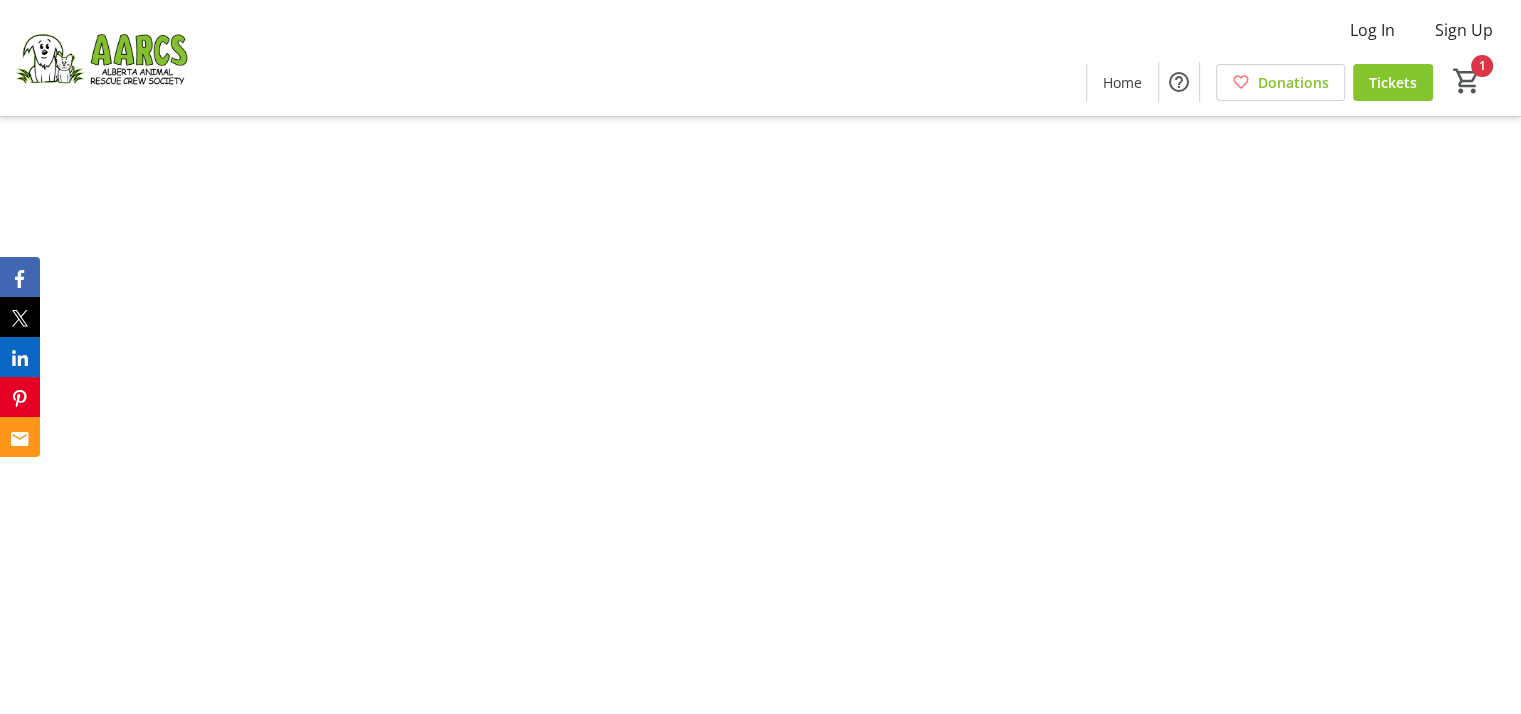 type on "0" 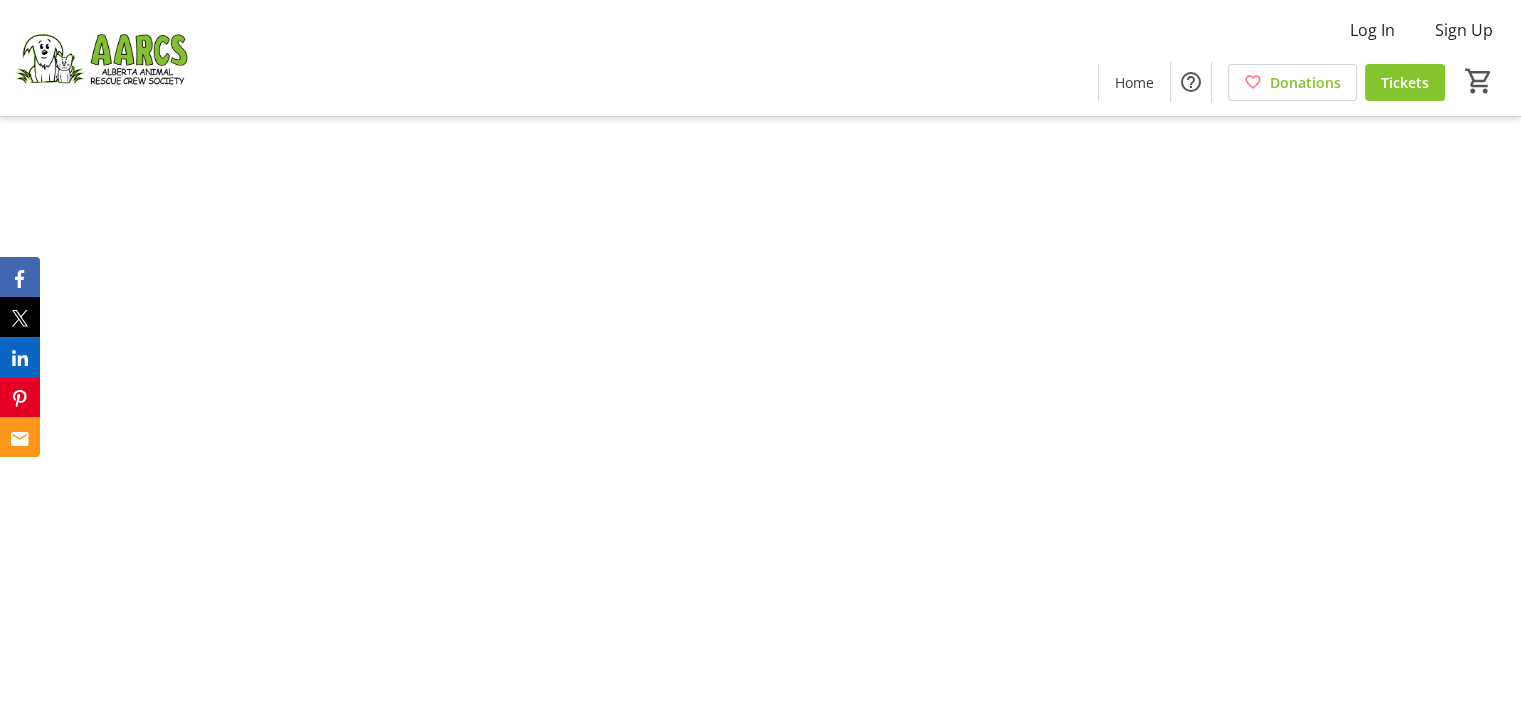 type on "1" 